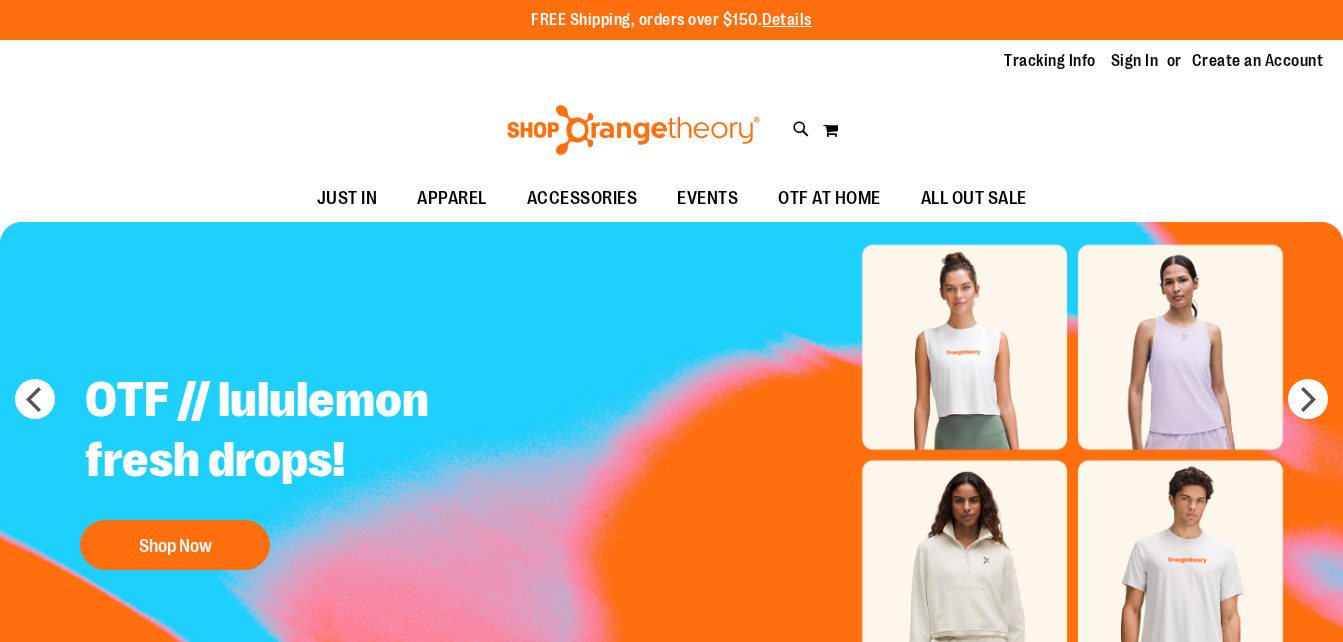 scroll, scrollTop: 0, scrollLeft: 0, axis: both 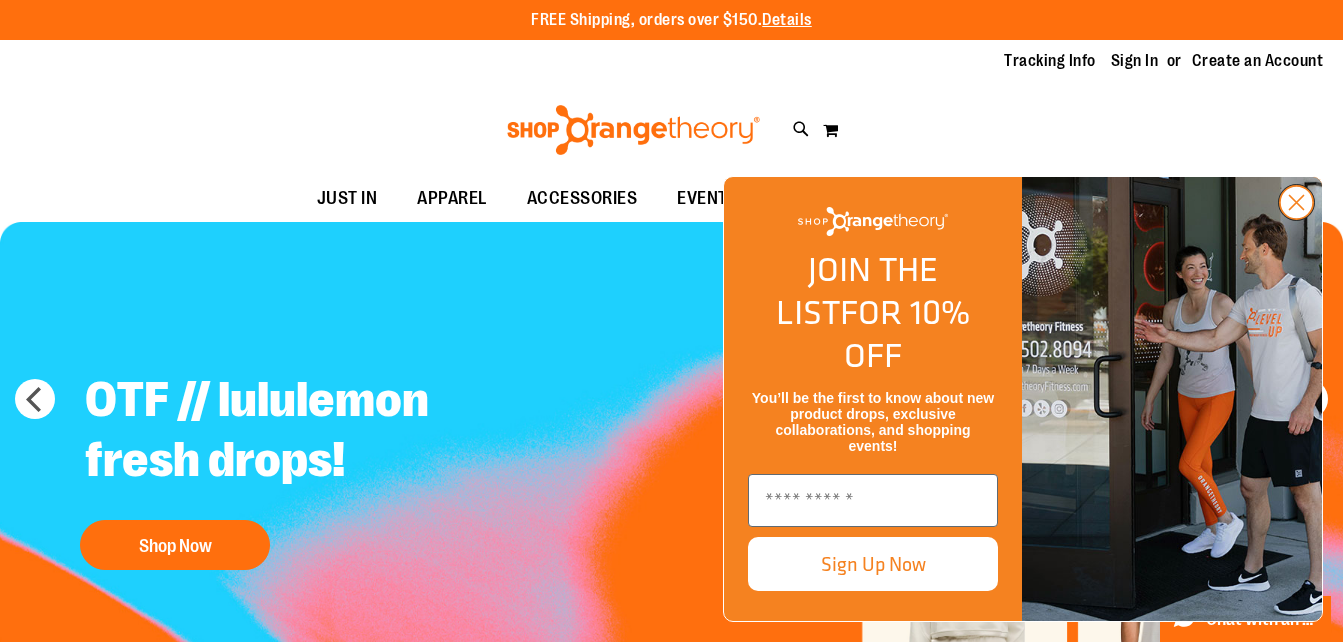 click 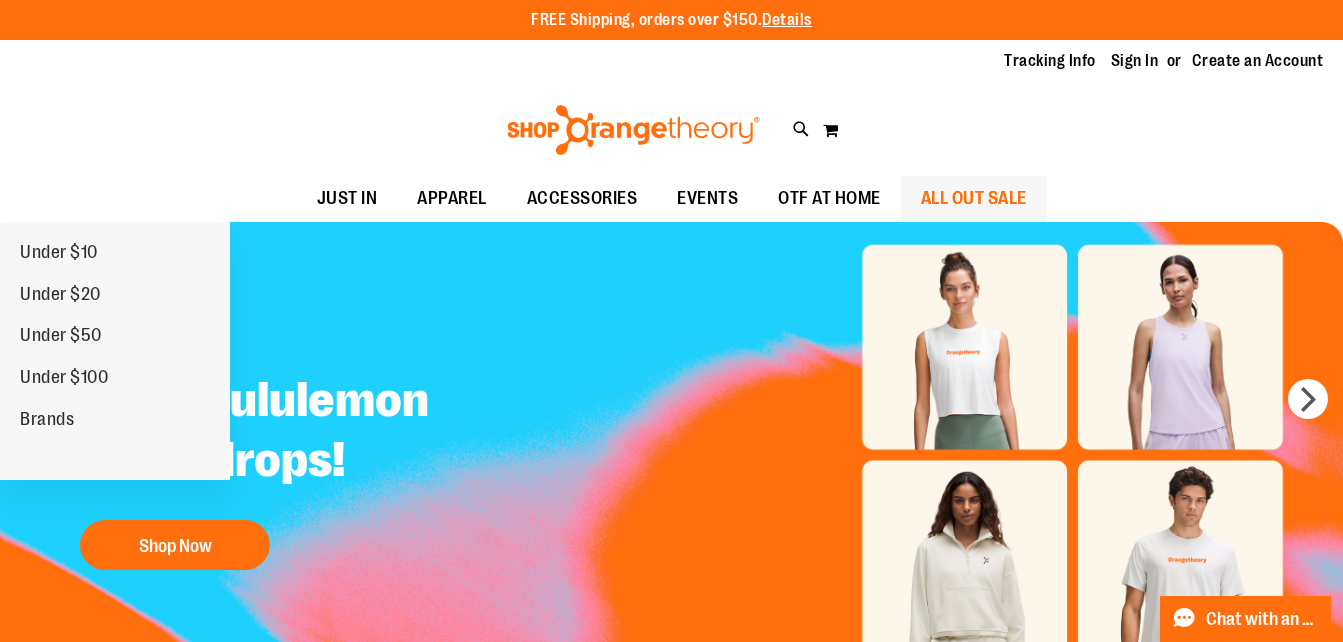 click on "ALL OUT SALE" at bounding box center [974, 198] 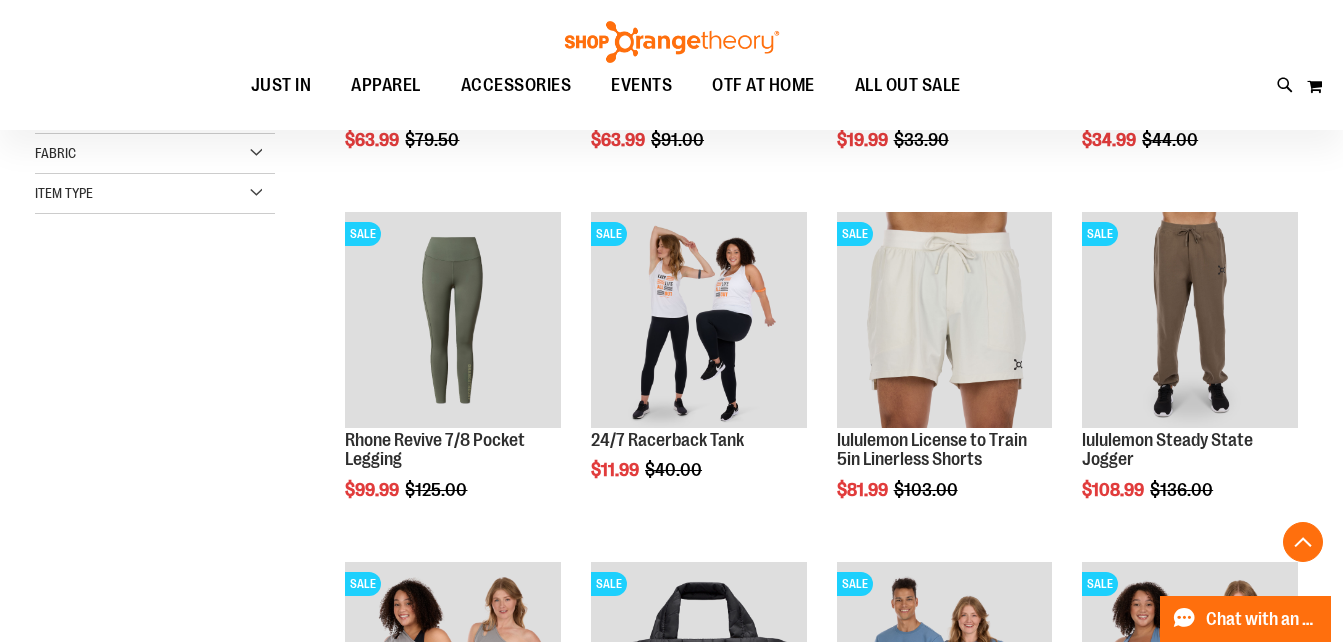 scroll, scrollTop: 889, scrollLeft: 0, axis: vertical 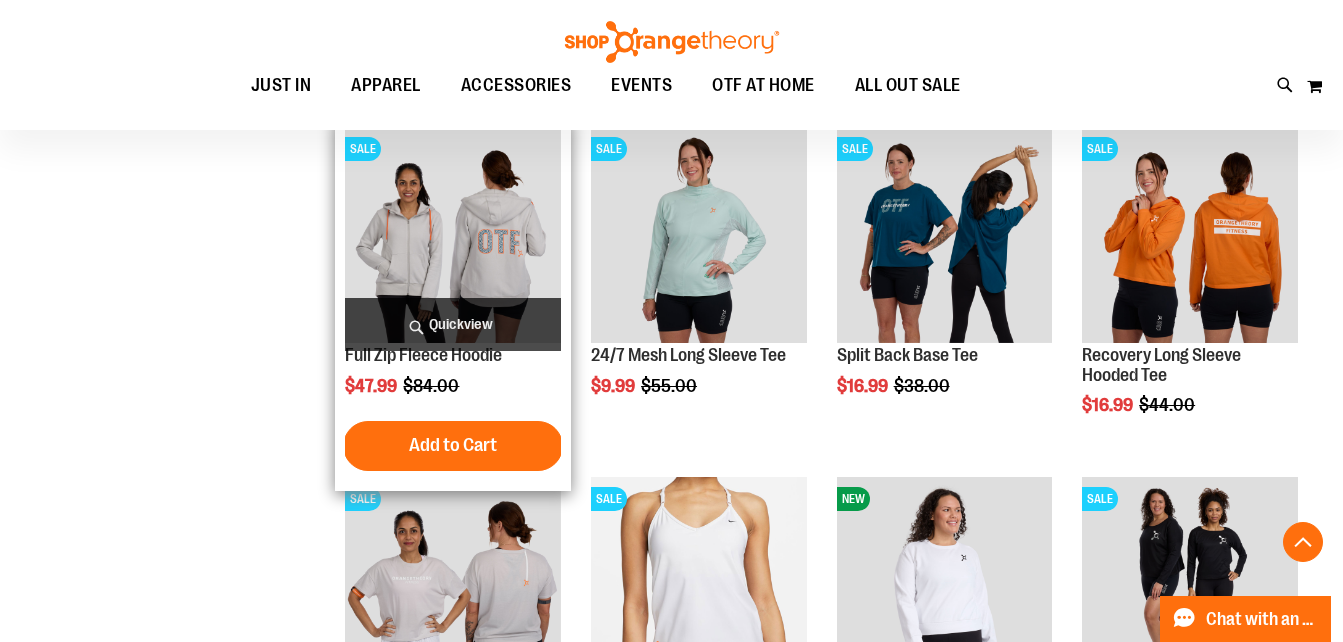 click on "Quickview" at bounding box center [453, 324] 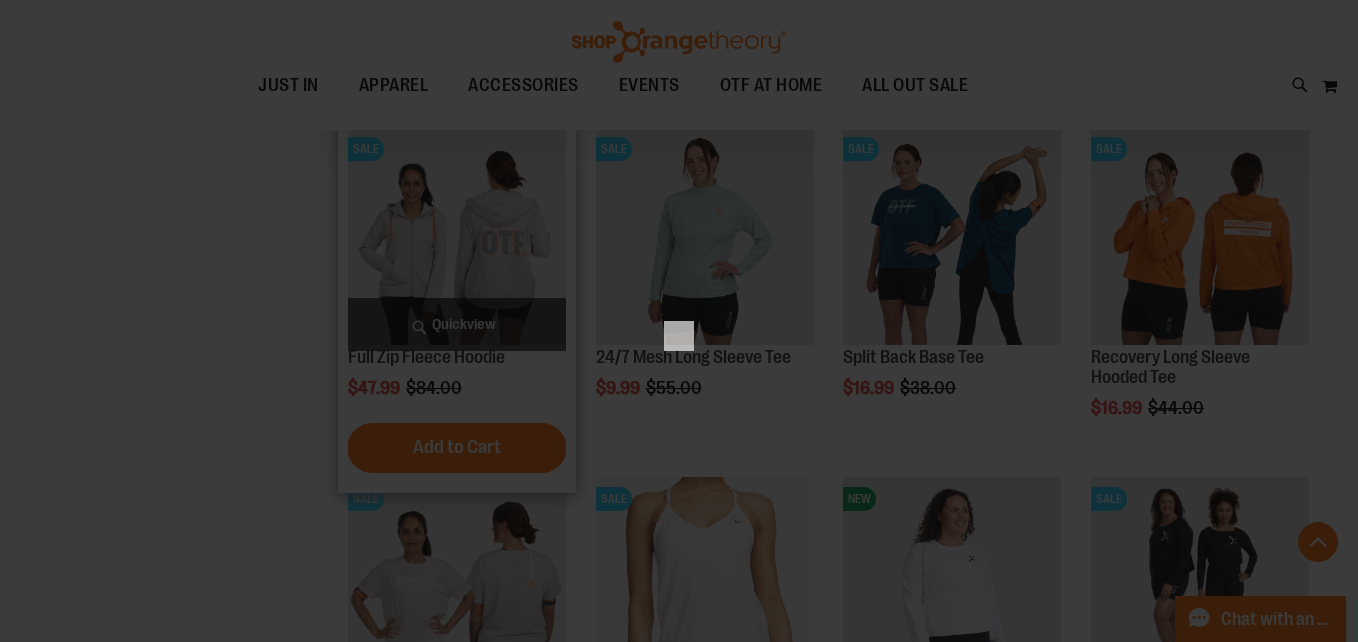 click on "×" at bounding box center [679, 321] 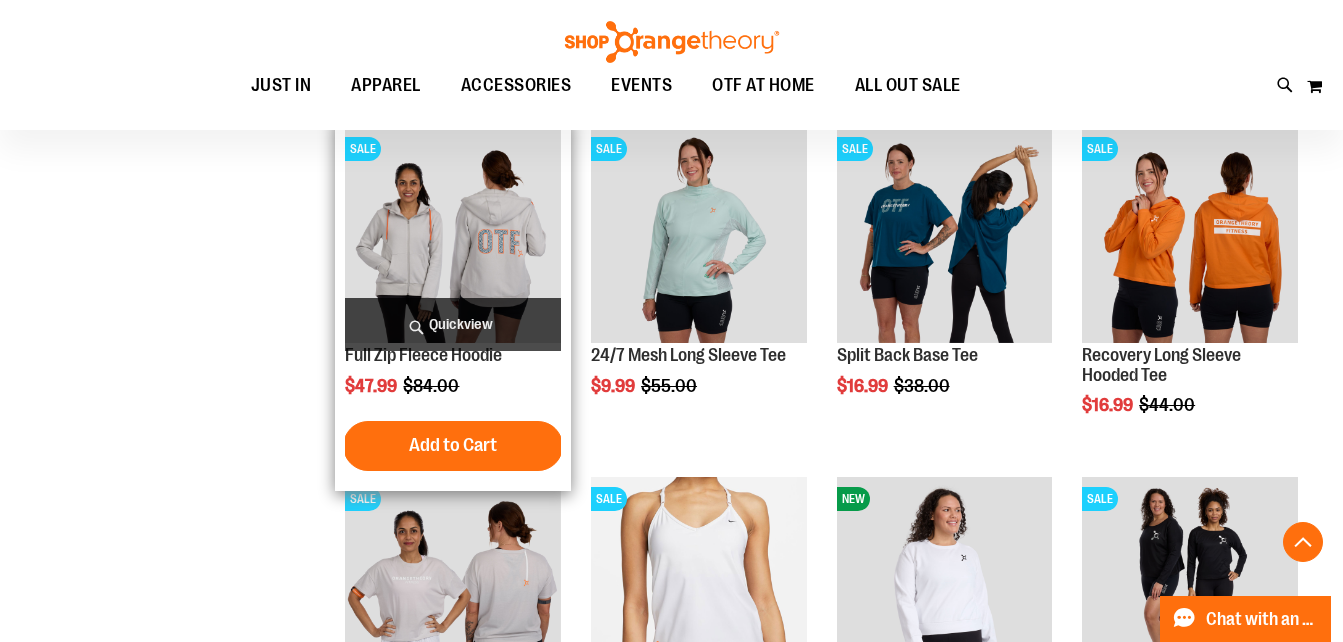 click on "Quickview" at bounding box center (453, 324) 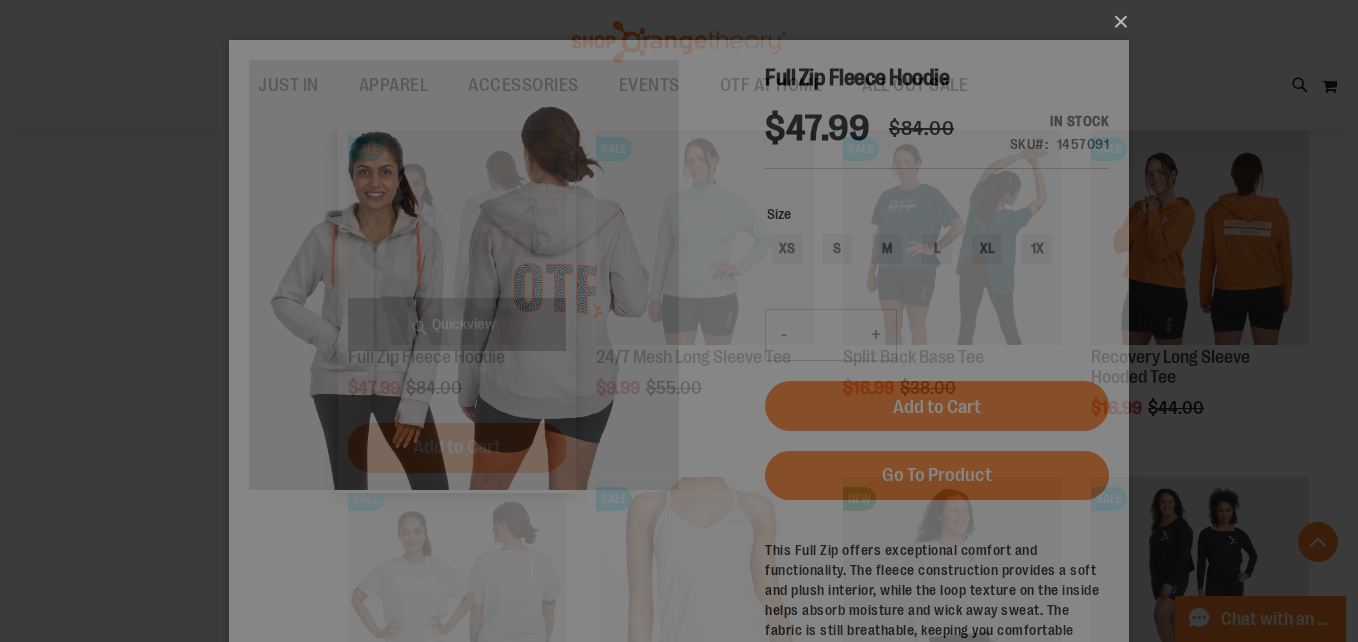 scroll, scrollTop: 0, scrollLeft: 0, axis: both 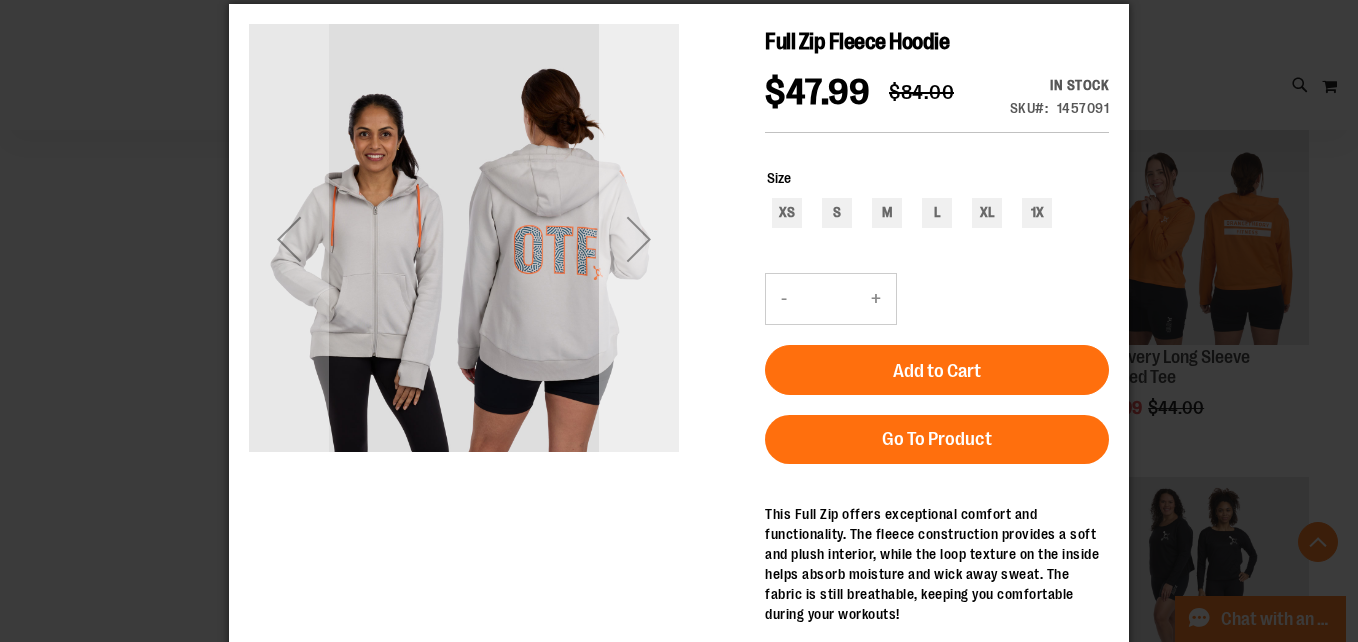 click at bounding box center [639, 239] 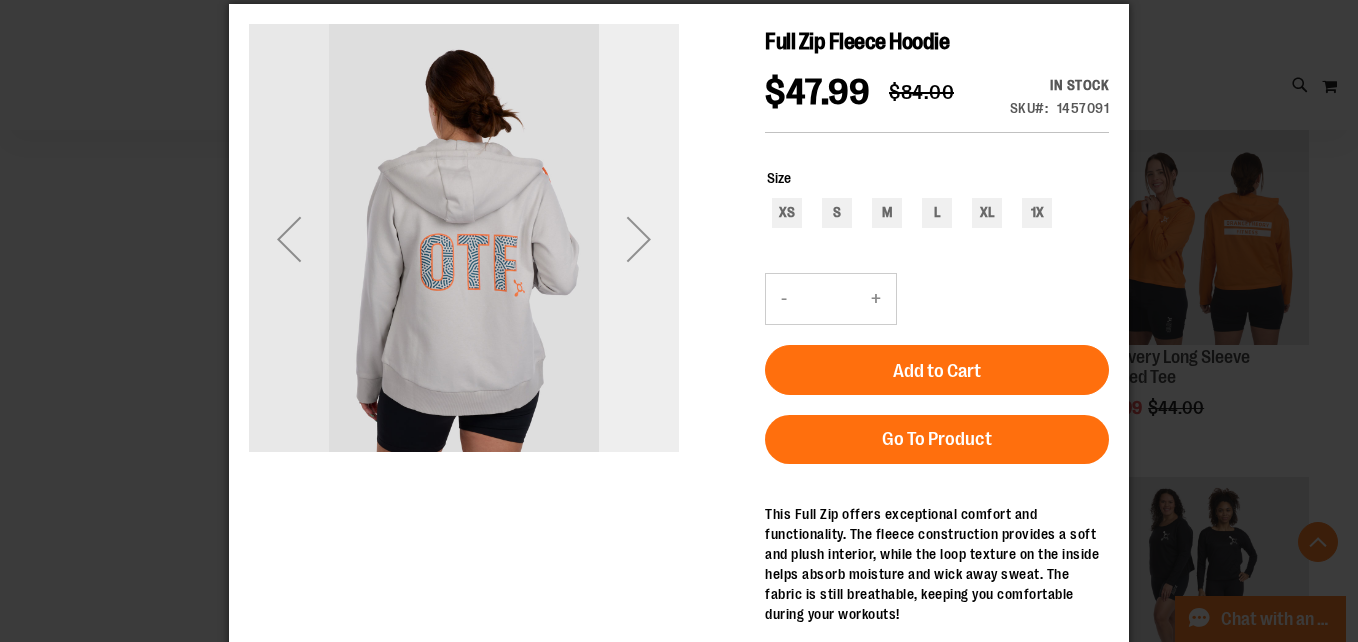 click at bounding box center (639, 239) 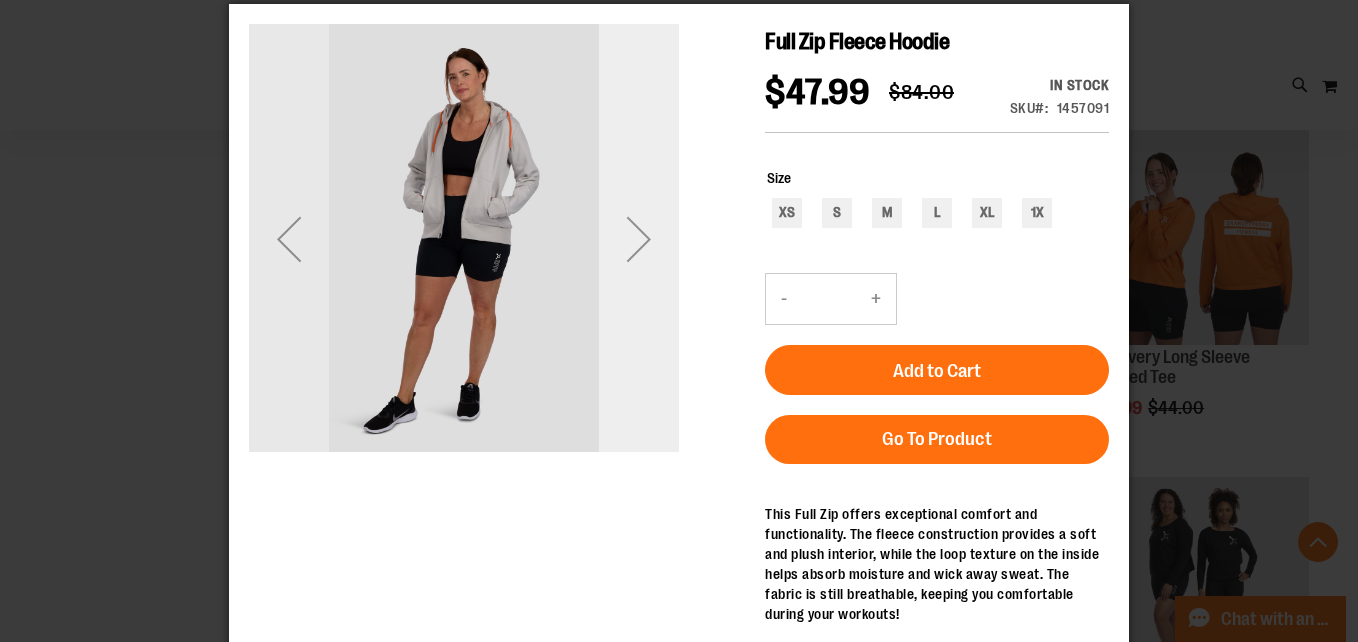 click at bounding box center [639, 239] 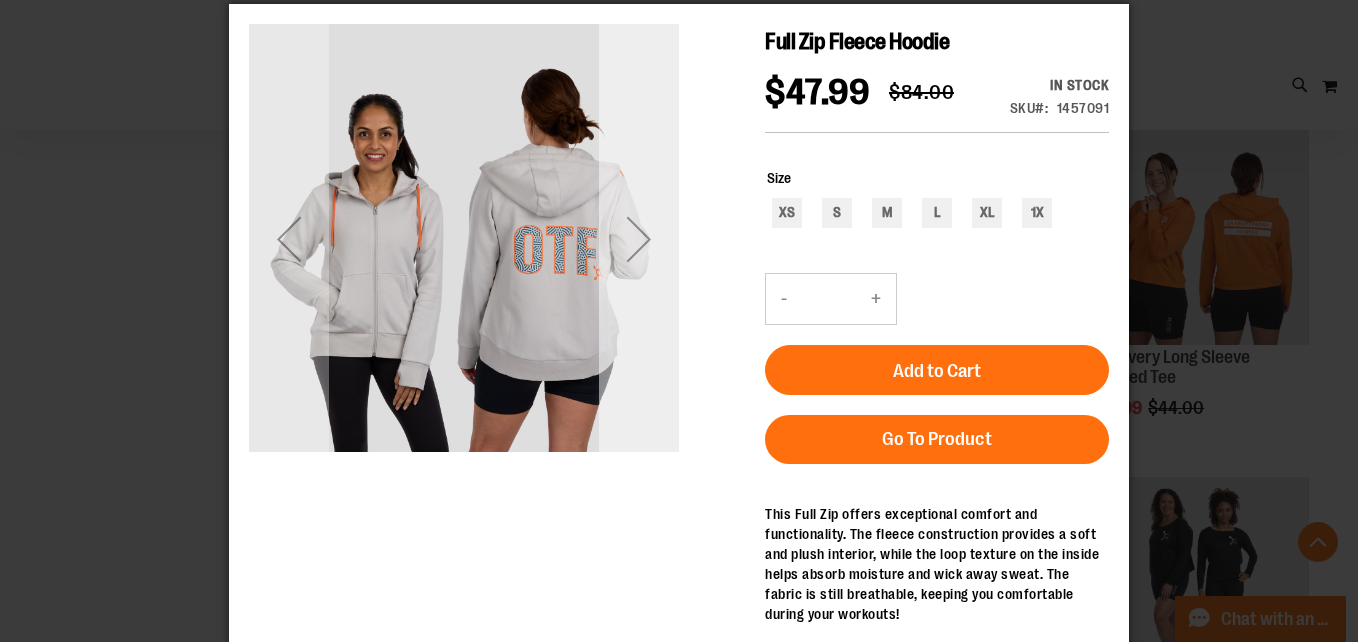 click at bounding box center [639, 239] 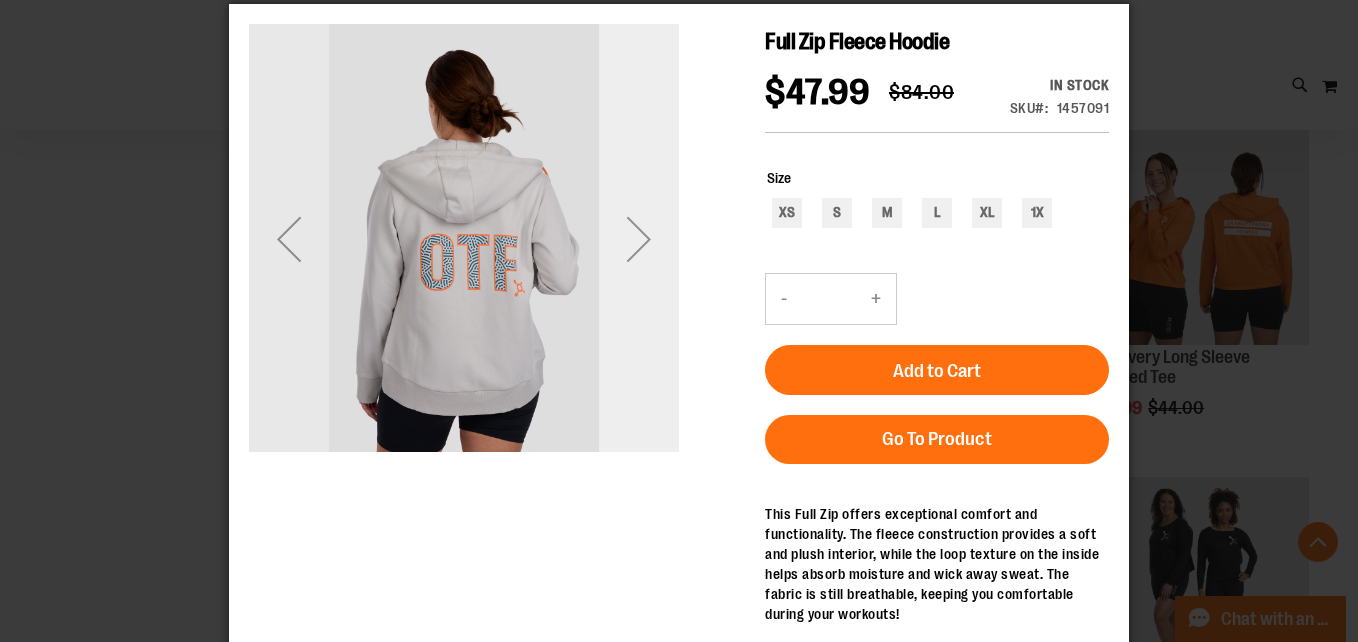 click at bounding box center [639, 239] 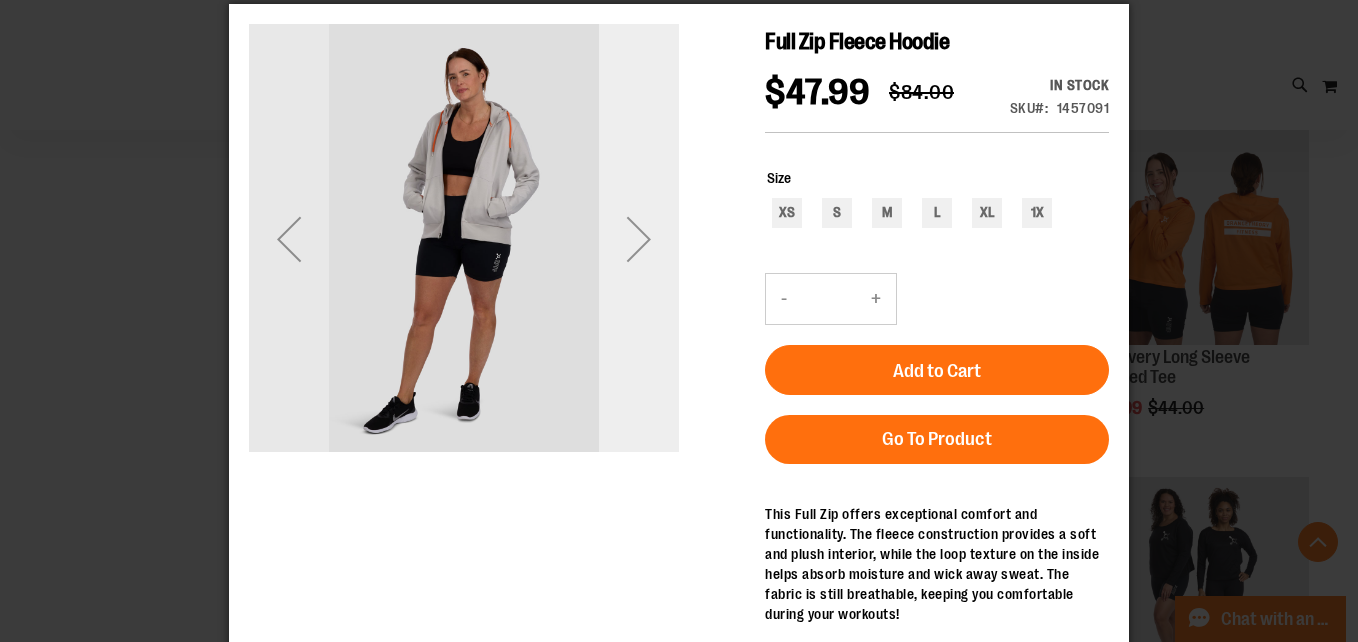 click at bounding box center (639, 239) 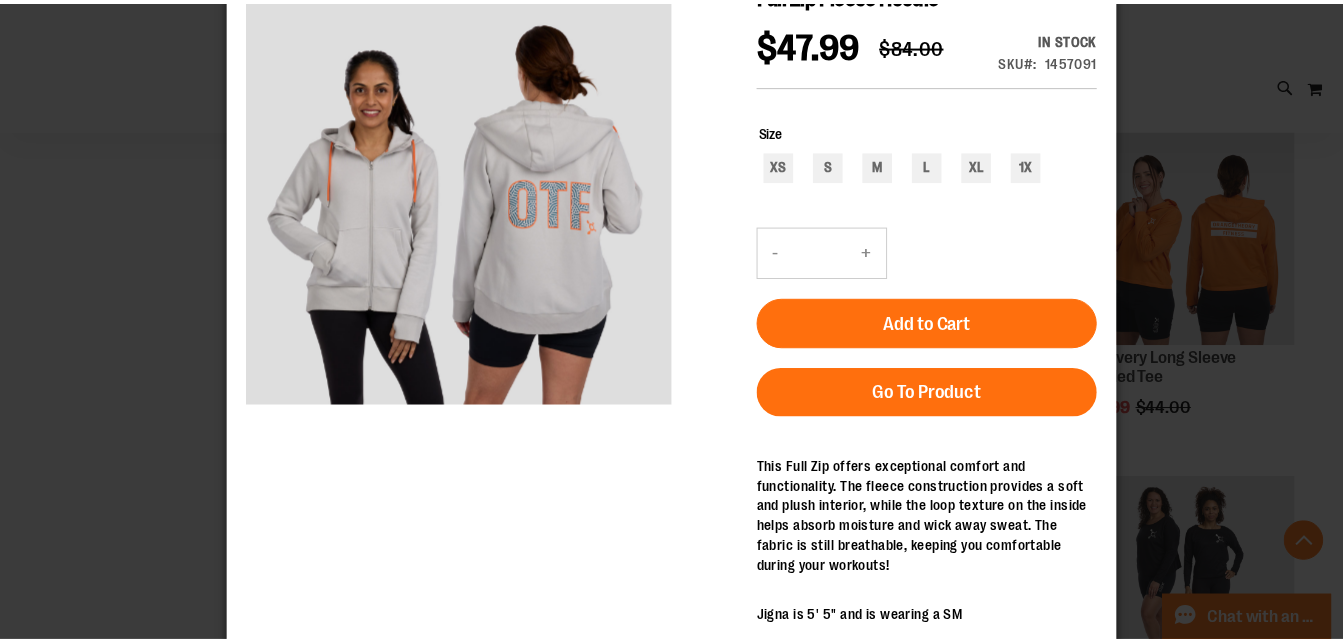 scroll, scrollTop: 0, scrollLeft: 0, axis: both 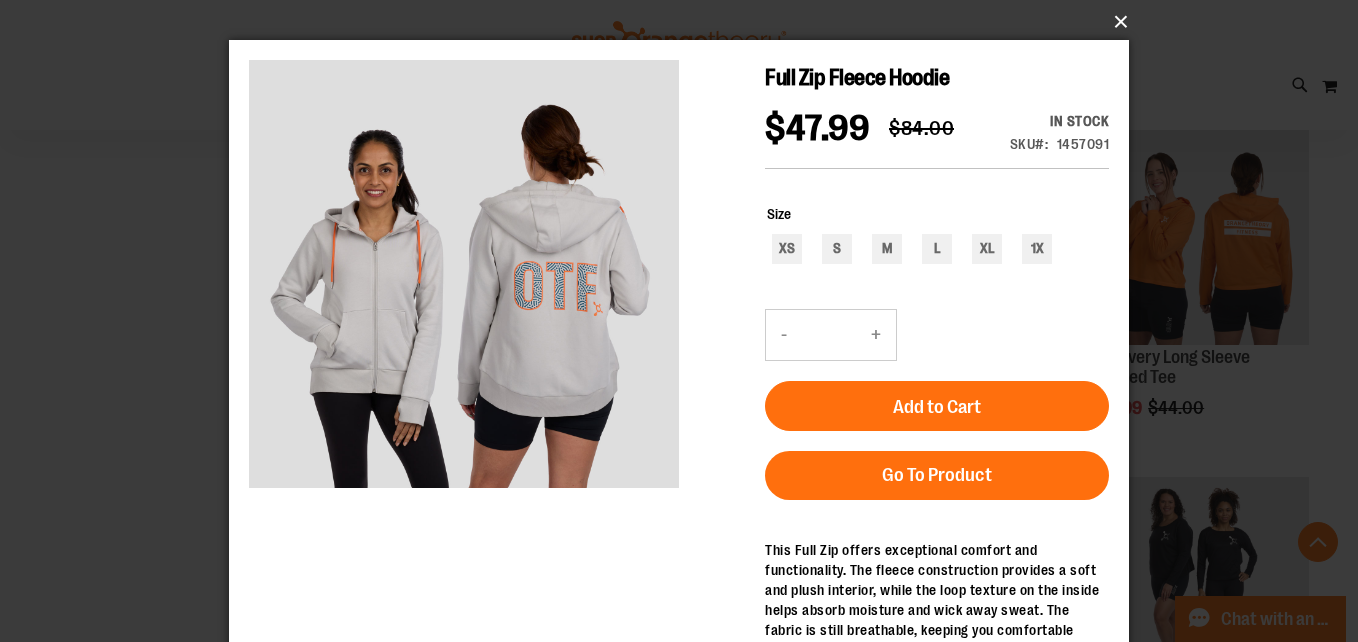 click on "×" at bounding box center [685, 22] 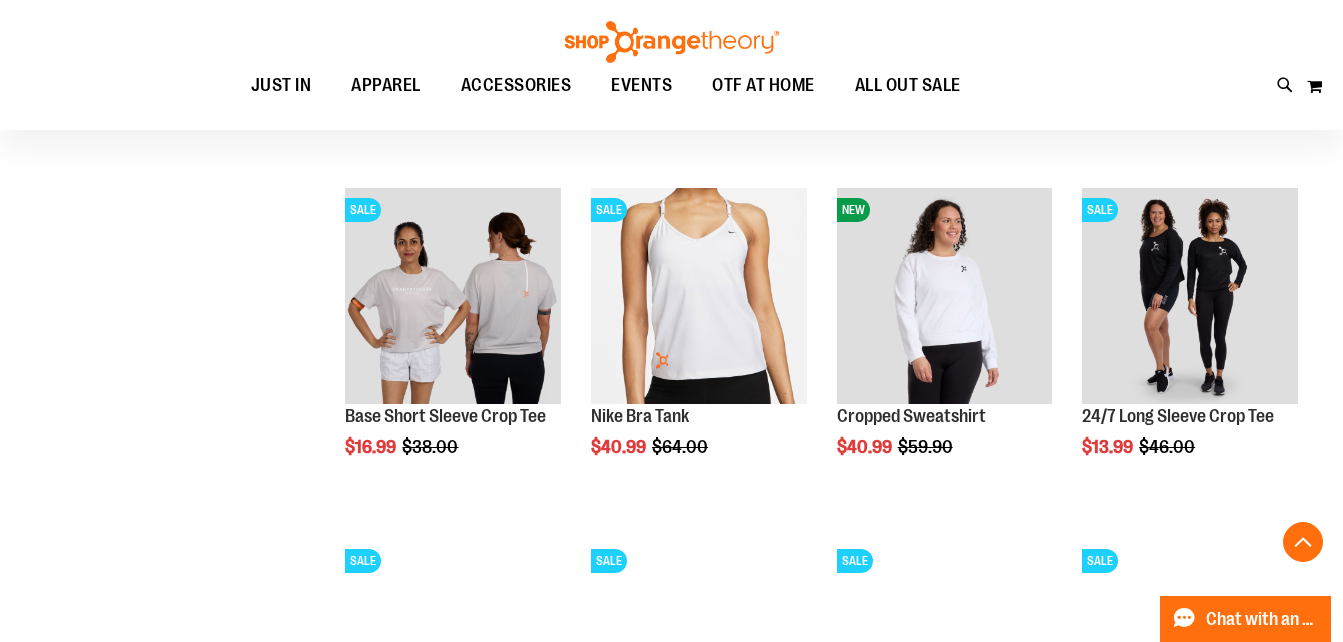 scroll, scrollTop: 2322, scrollLeft: 0, axis: vertical 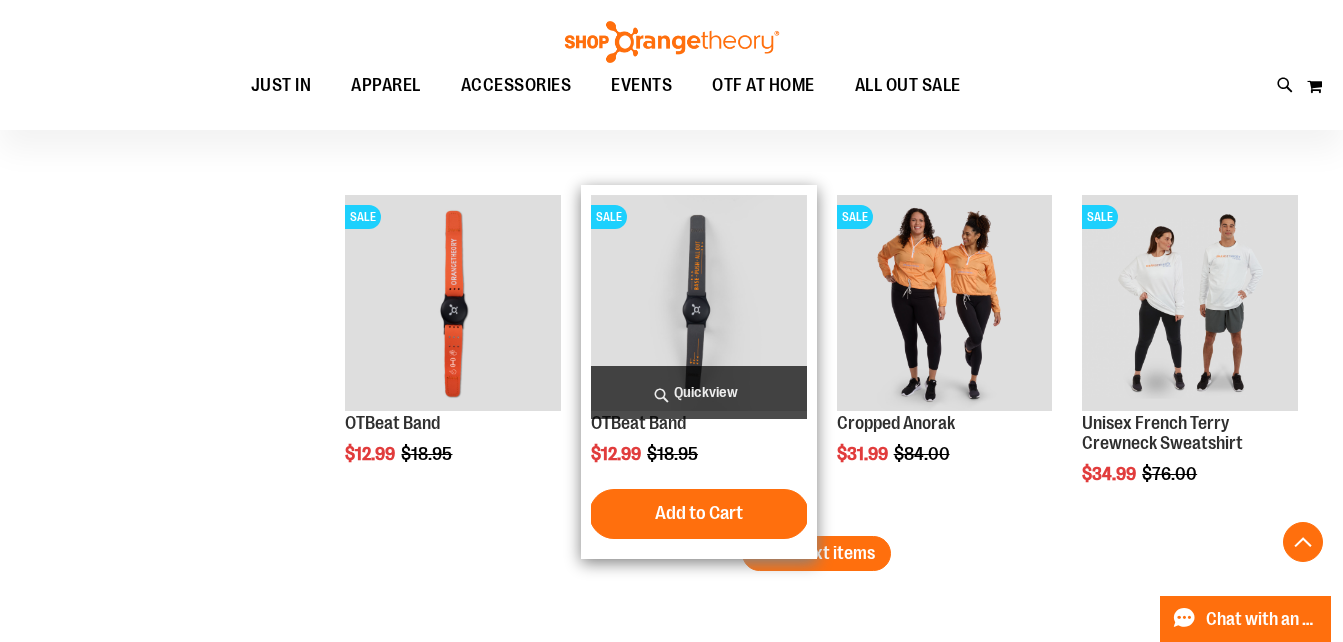 click on "Quickview" at bounding box center [699, 392] 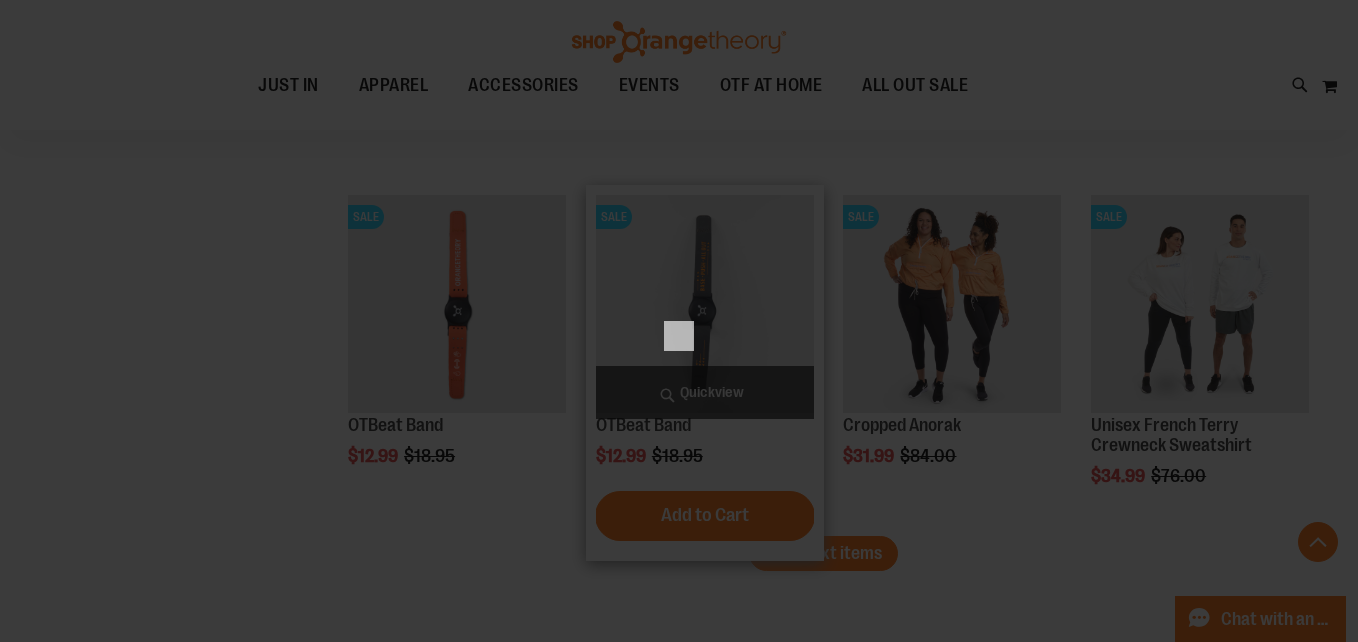 scroll, scrollTop: 0, scrollLeft: 0, axis: both 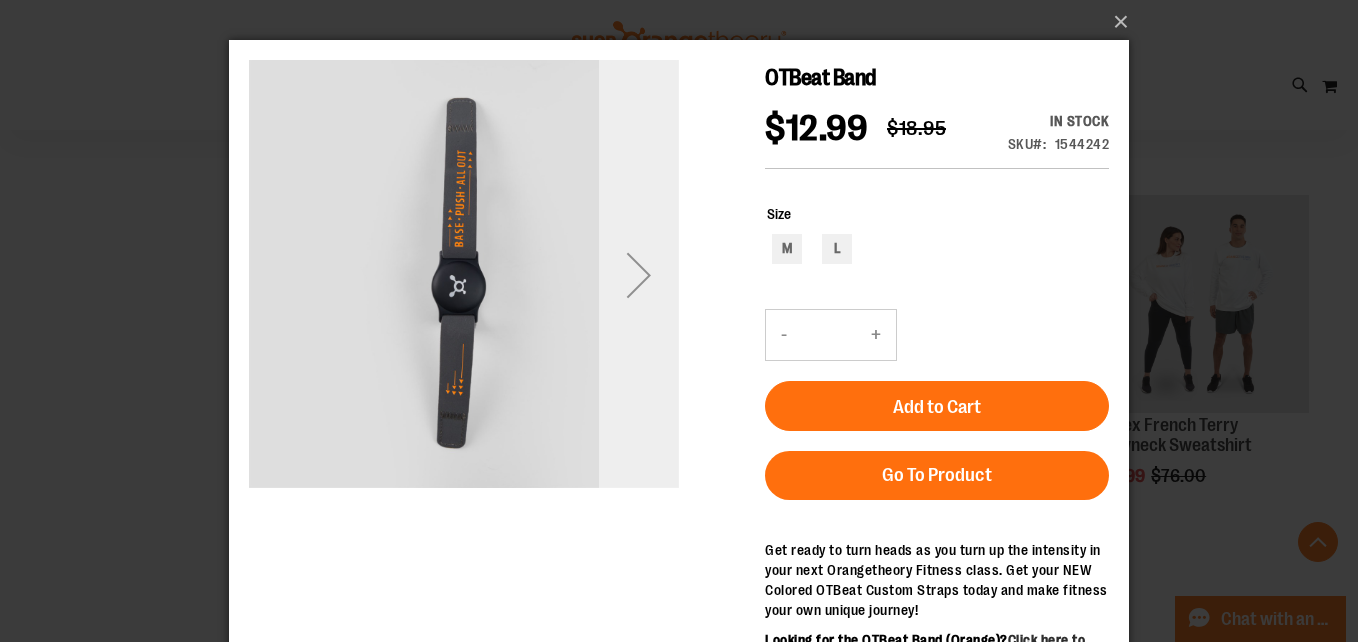 click at bounding box center (639, 275) 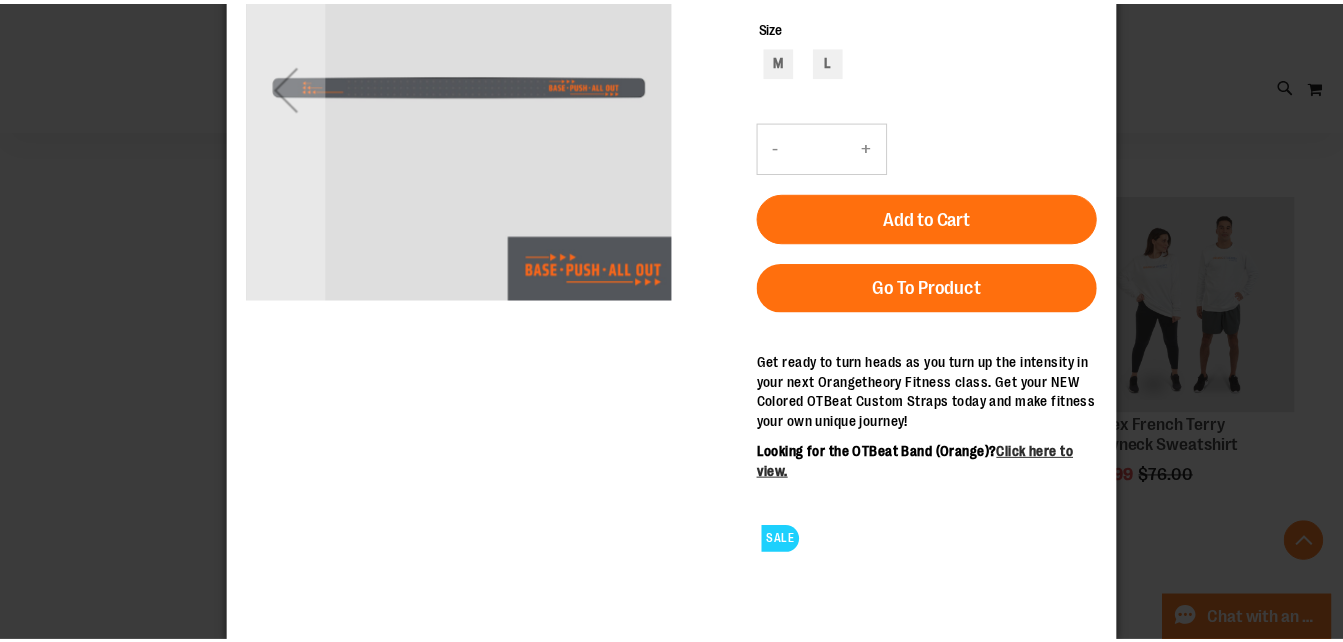 scroll, scrollTop: 0, scrollLeft: 0, axis: both 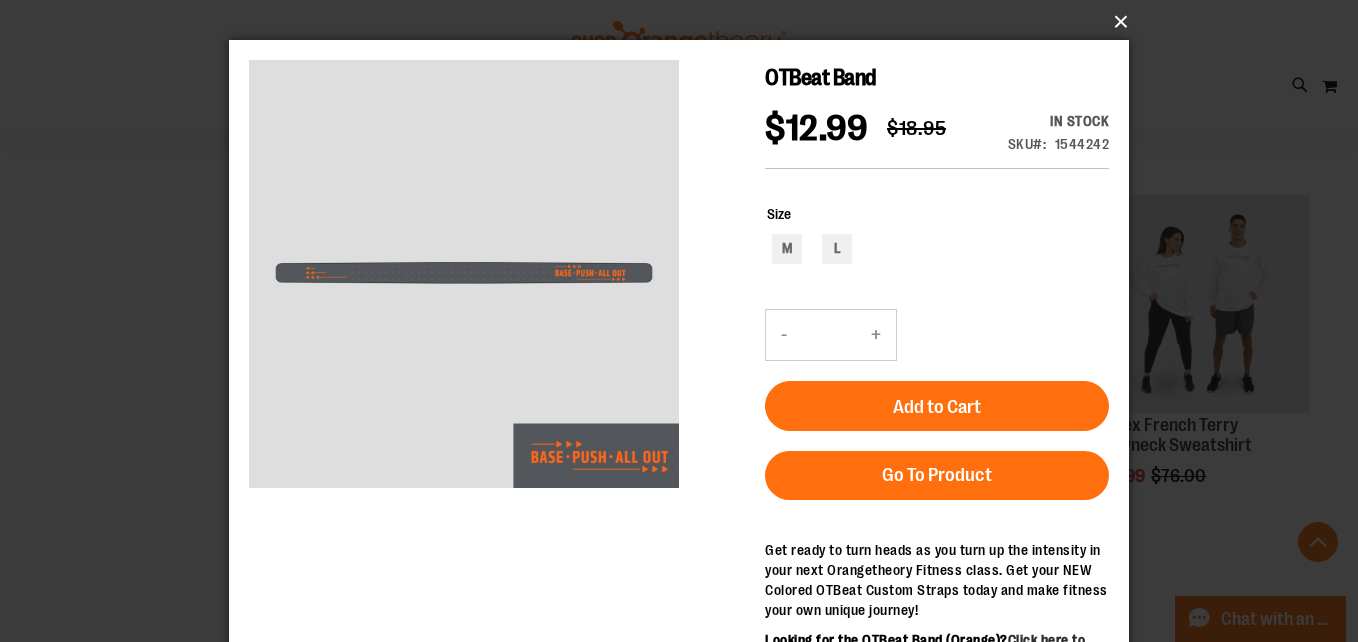 click on "×" at bounding box center (685, 22) 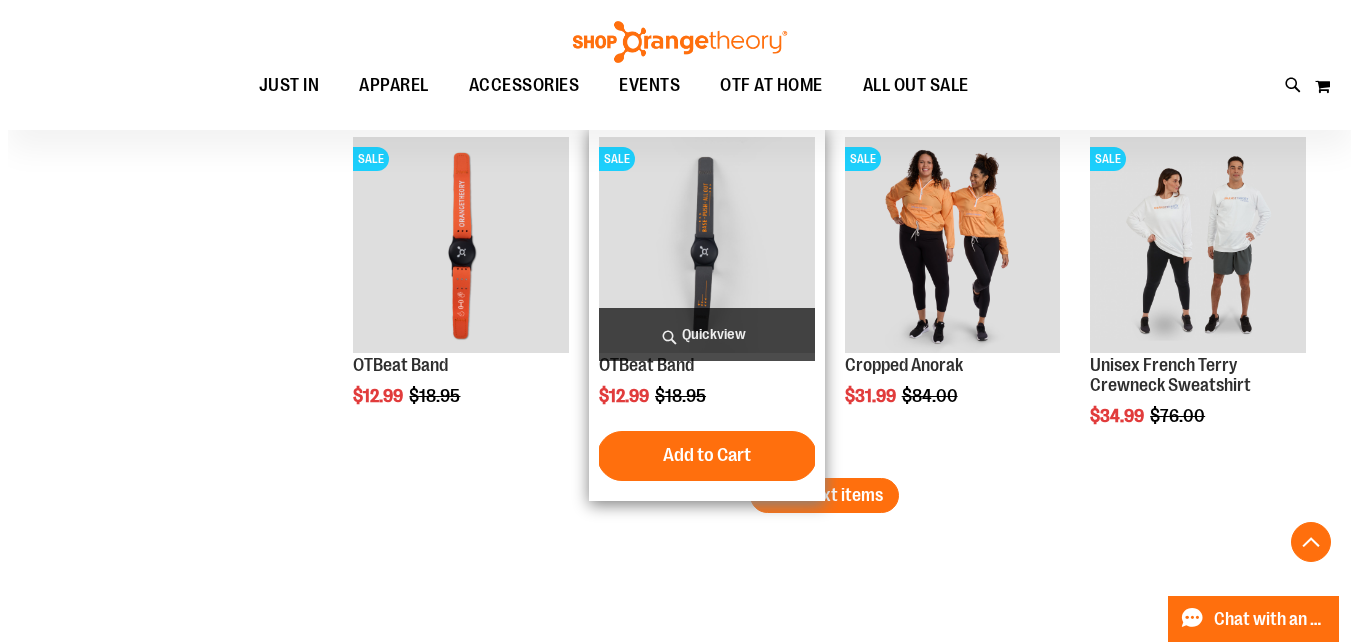 scroll, scrollTop: 3071, scrollLeft: 0, axis: vertical 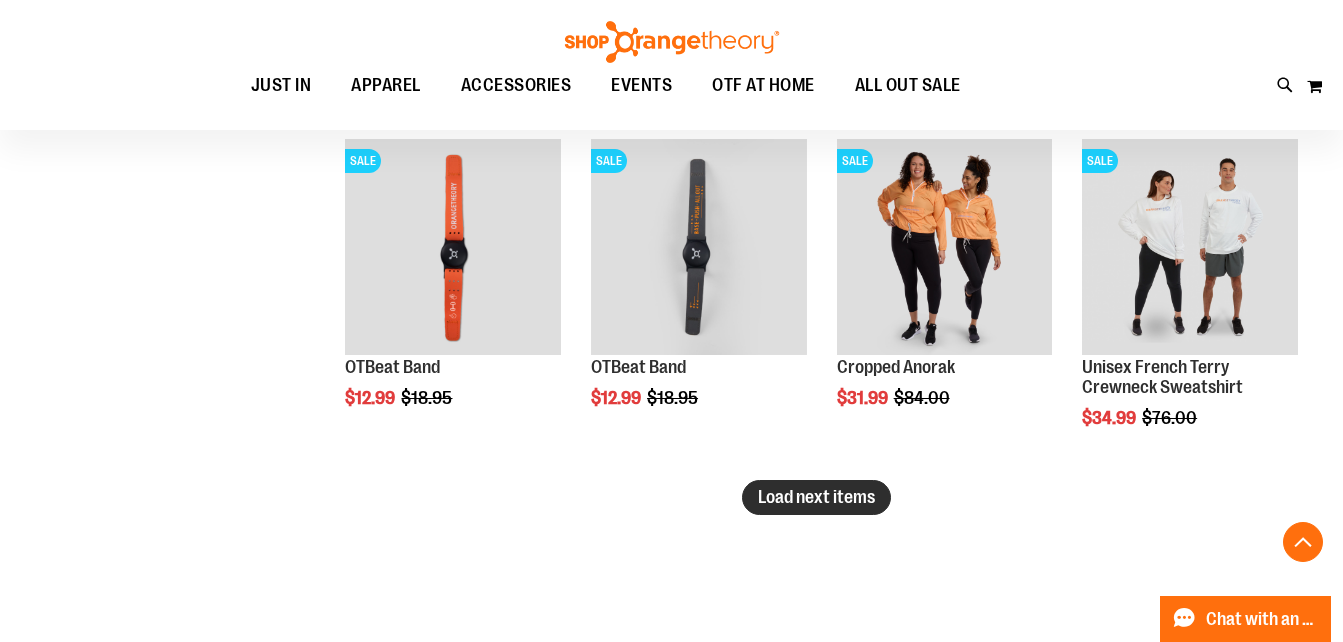 click on "Load next items" at bounding box center (816, 497) 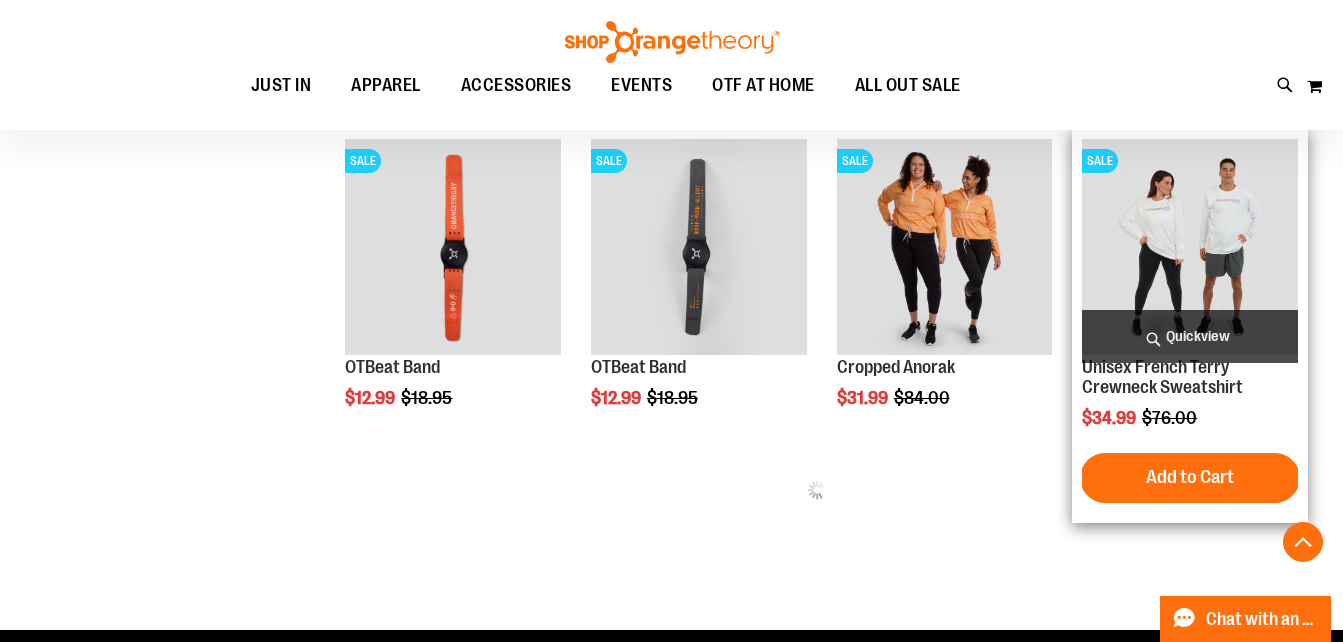 click on "Quickview" at bounding box center [1190, 336] 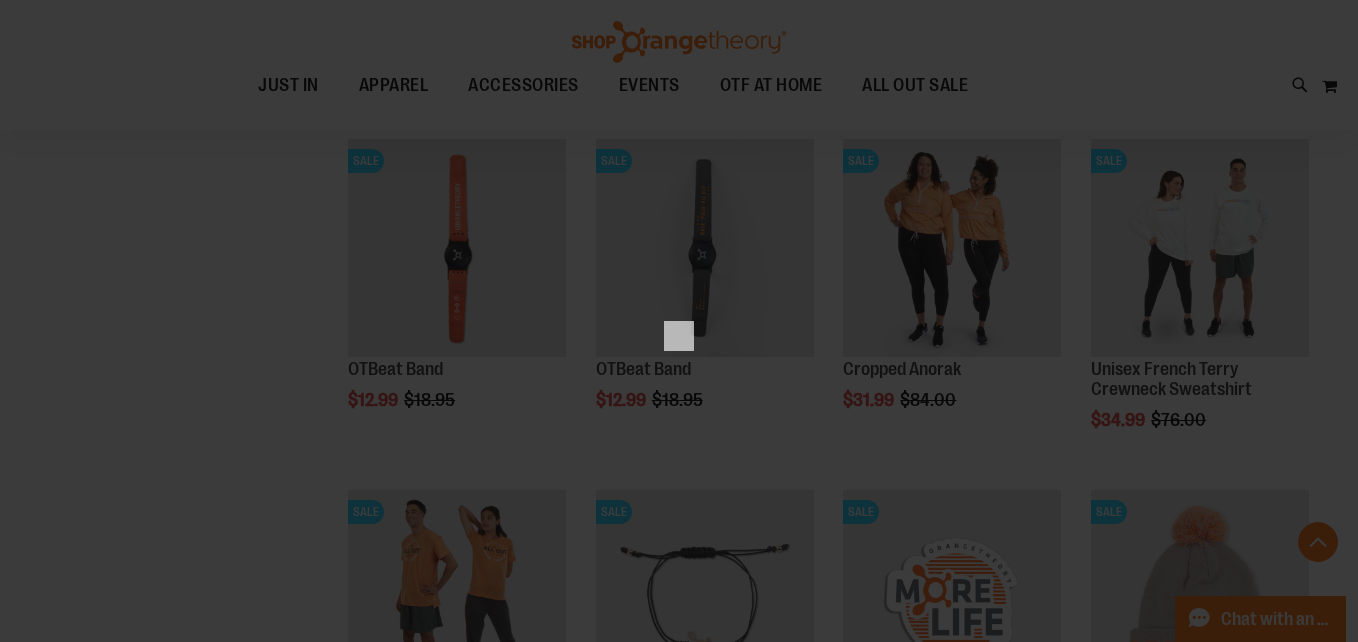scroll, scrollTop: 0, scrollLeft: 0, axis: both 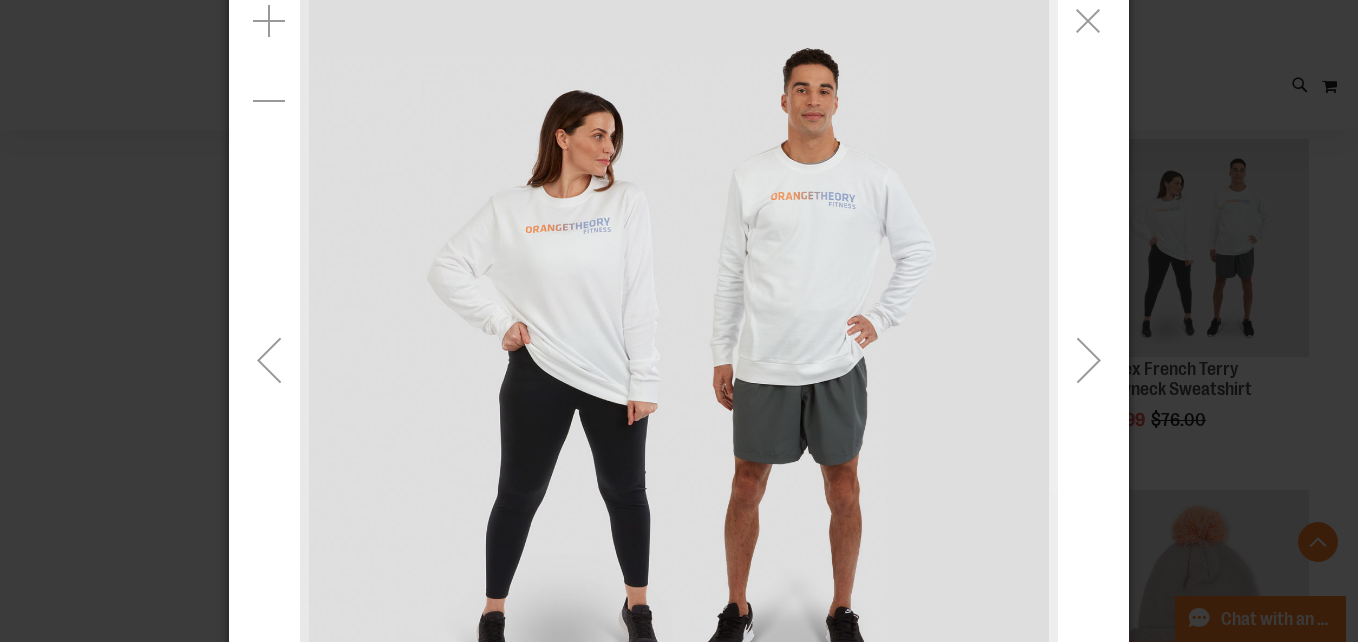 click at bounding box center [1089, 360] 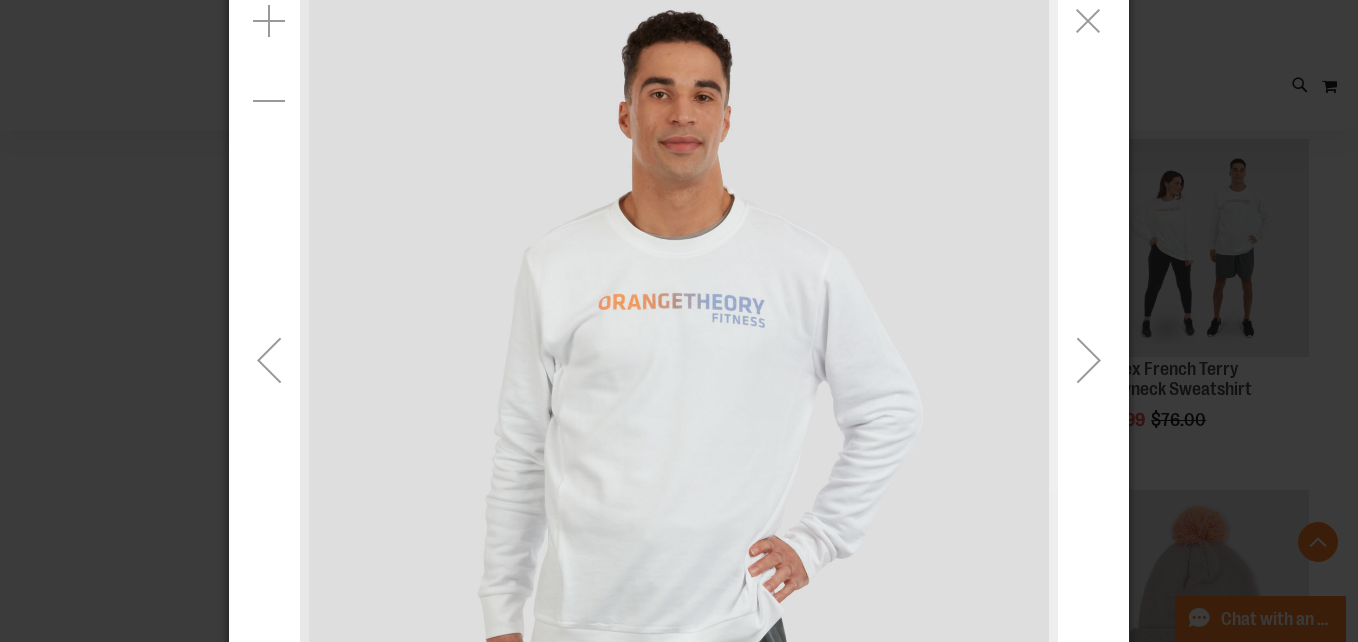 click at bounding box center [1089, 360] 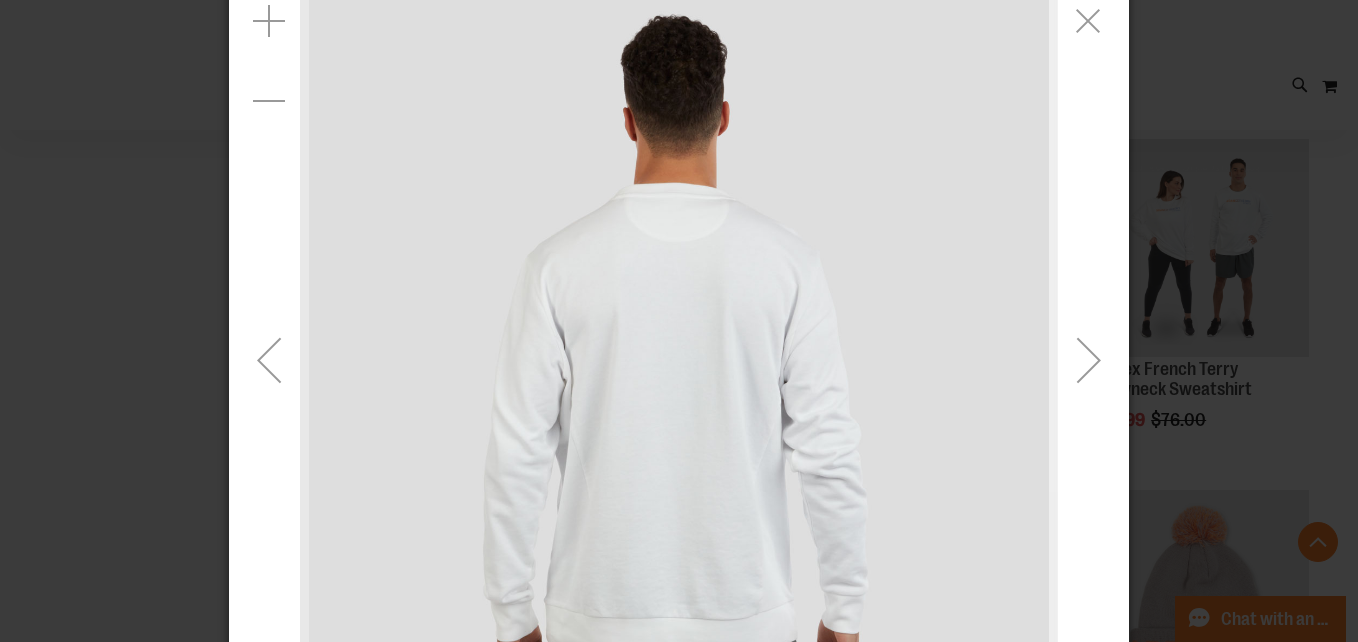 click at bounding box center [1089, 360] 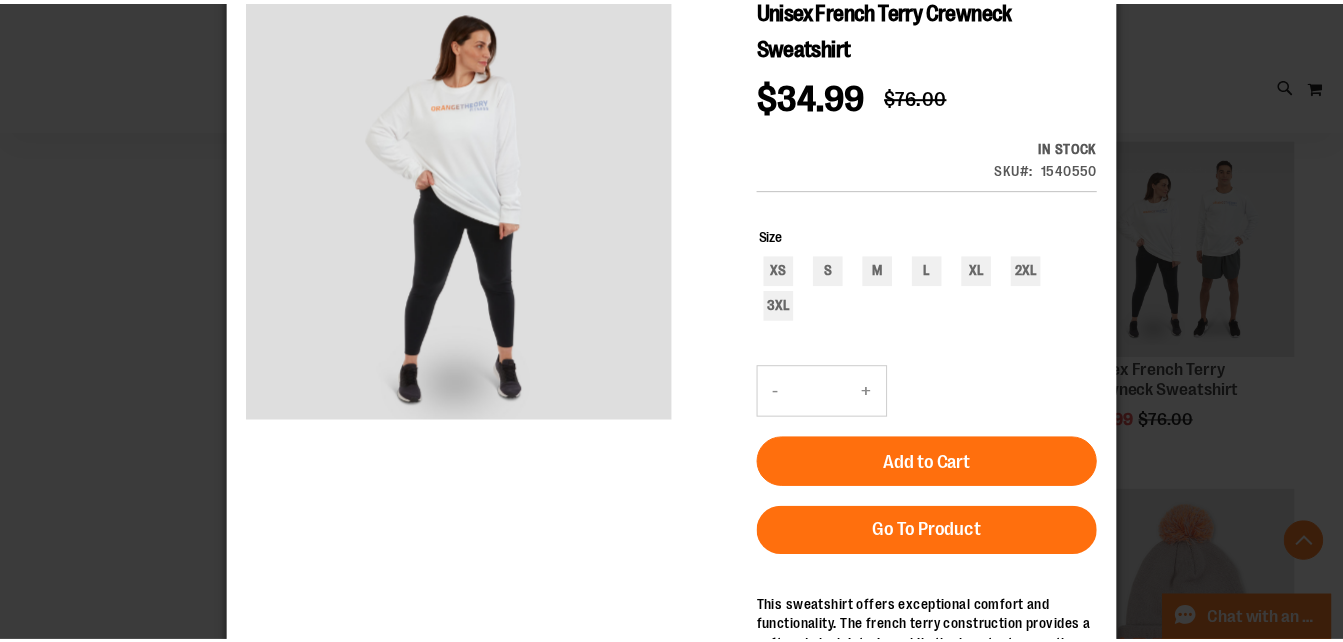 scroll, scrollTop: 0, scrollLeft: 0, axis: both 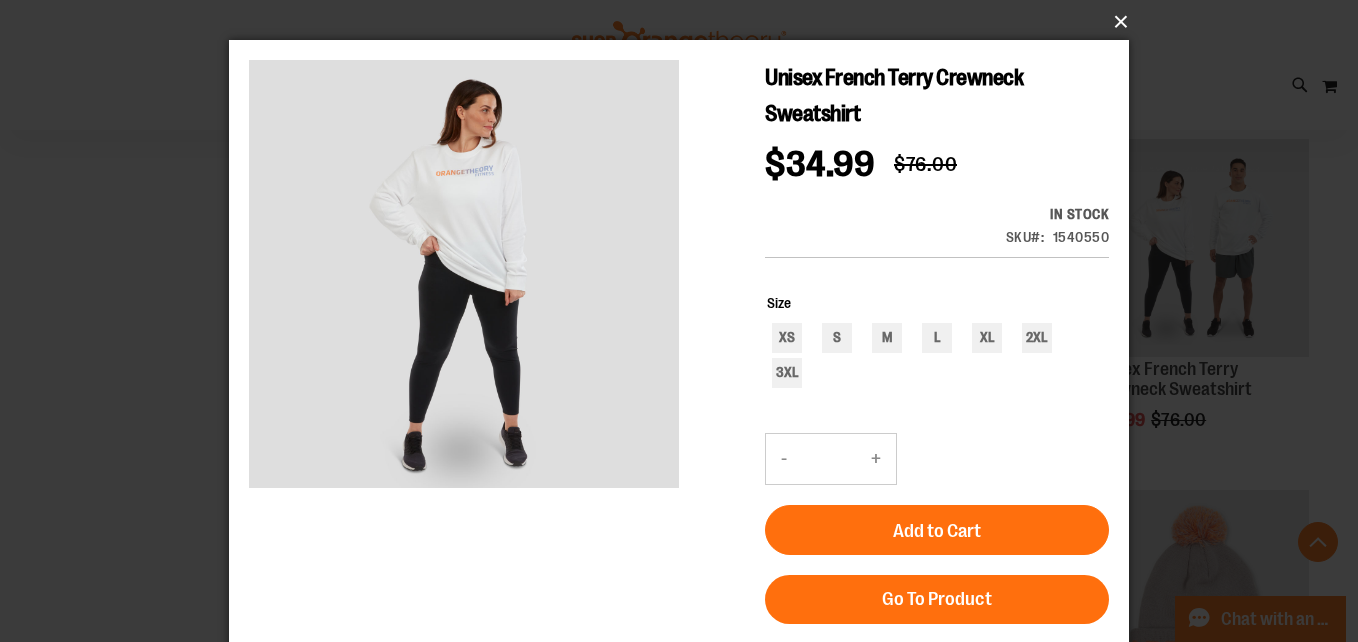 click on "×" at bounding box center [685, 22] 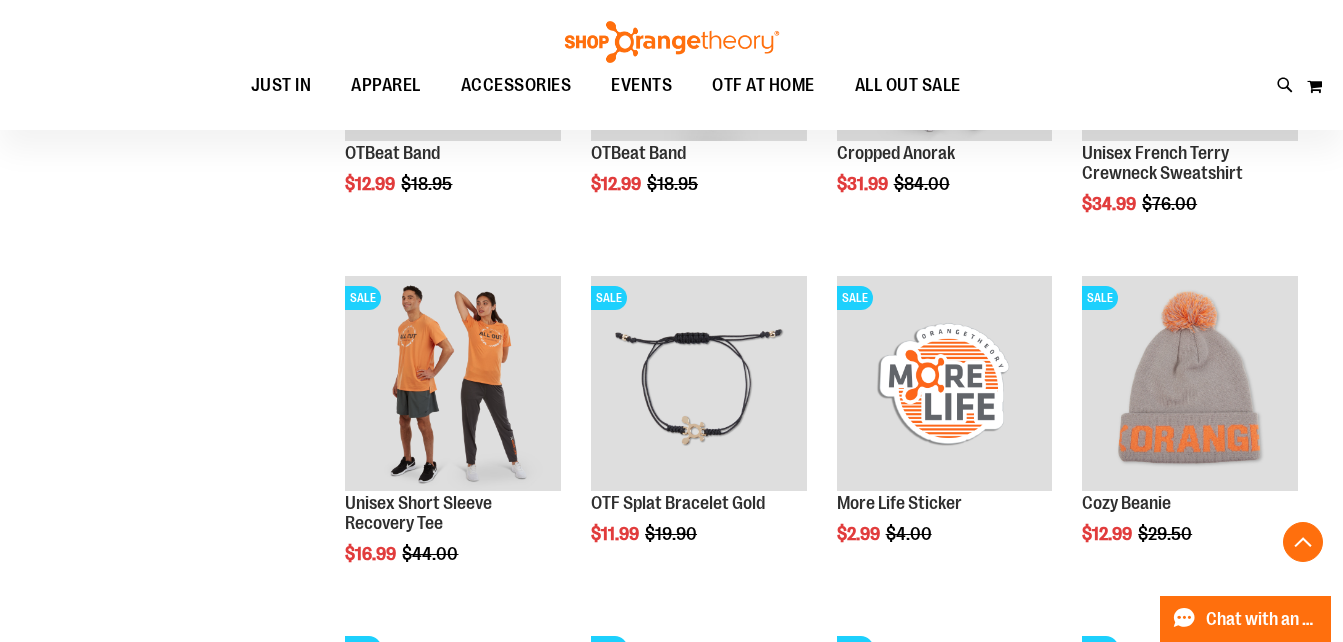 scroll, scrollTop: 3126, scrollLeft: 0, axis: vertical 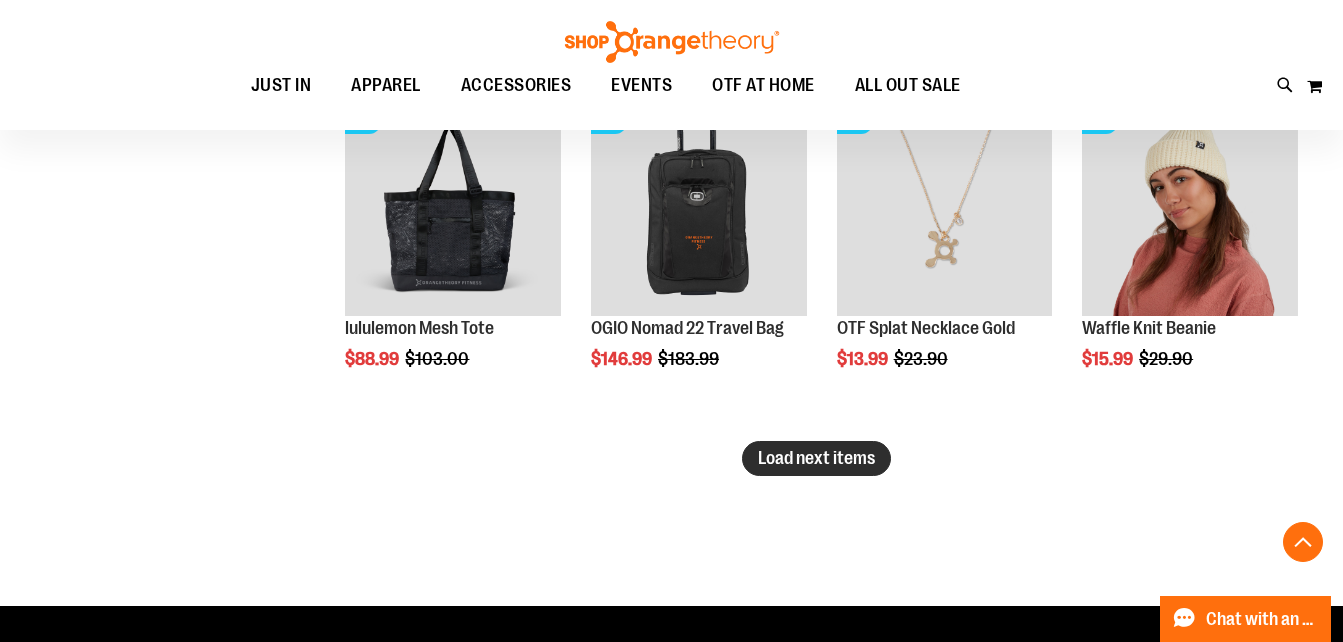 click on "Load next items" at bounding box center [816, 458] 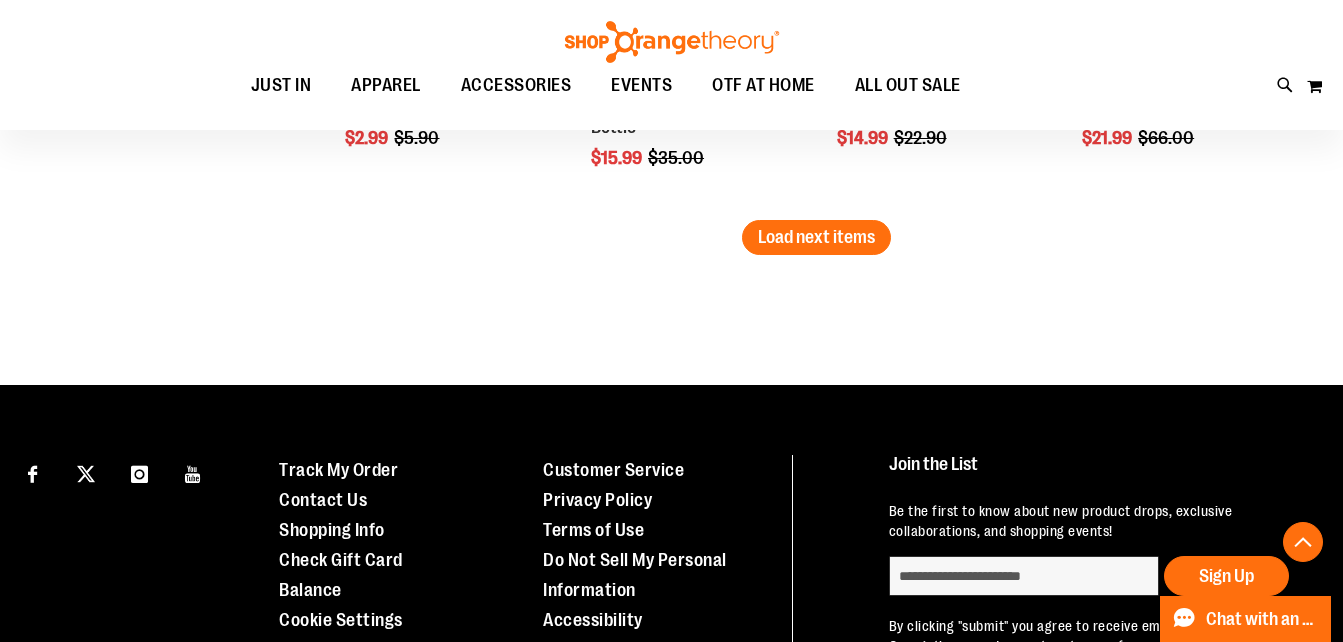 scroll, scrollTop: 5436, scrollLeft: 0, axis: vertical 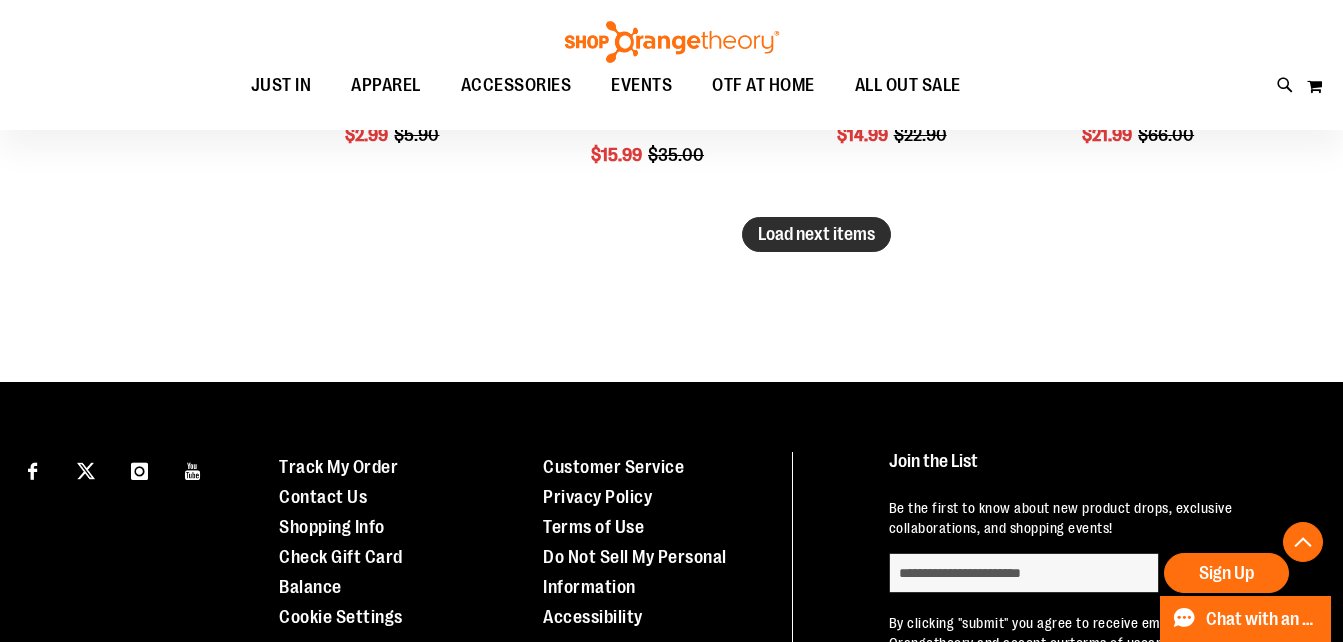 click on "Load next items" at bounding box center [816, 234] 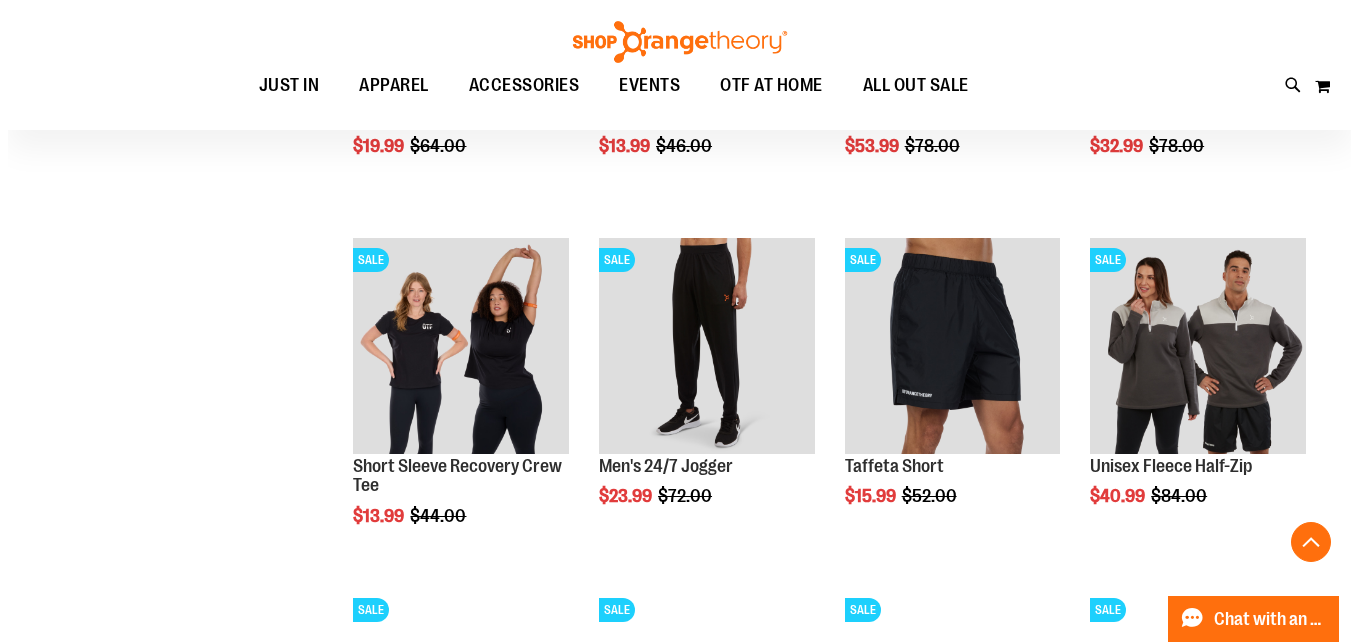scroll, scrollTop: 5777, scrollLeft: 0, axis: vertical 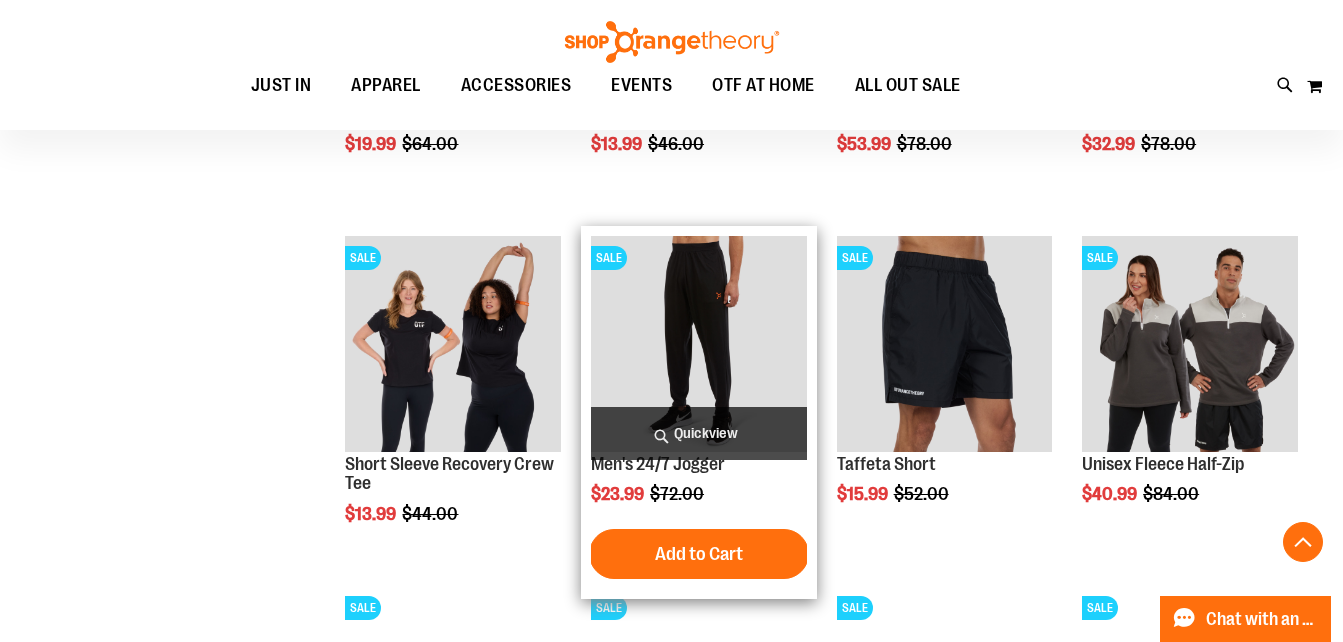 click on "Quickview" at bounding box center [699, 433] 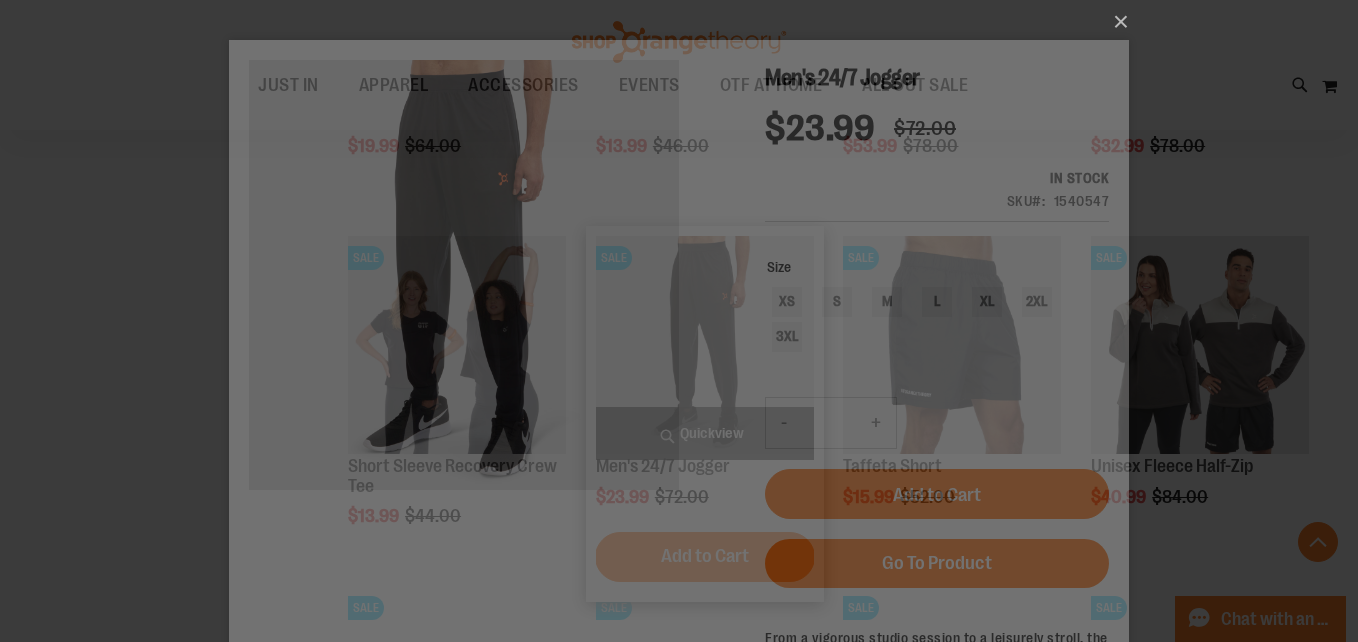 scroll, scrollTop: 0, scrollLeft: 0, axis: both 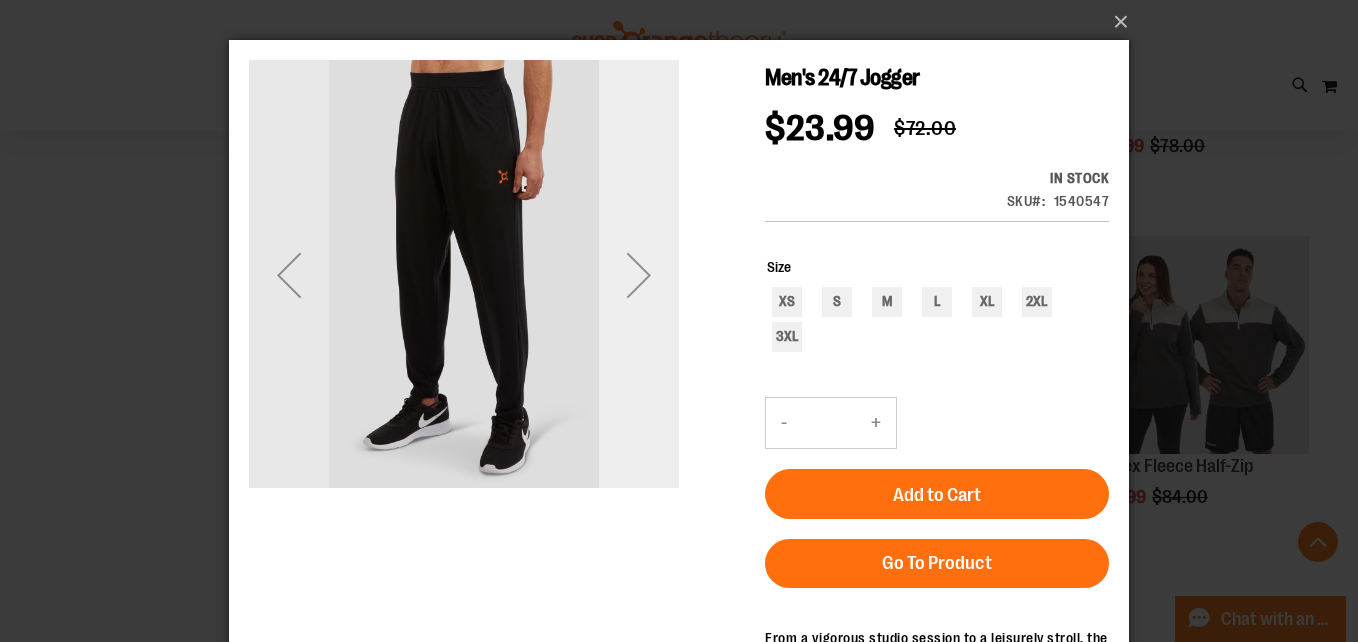 click at bounding box center [639, 275] 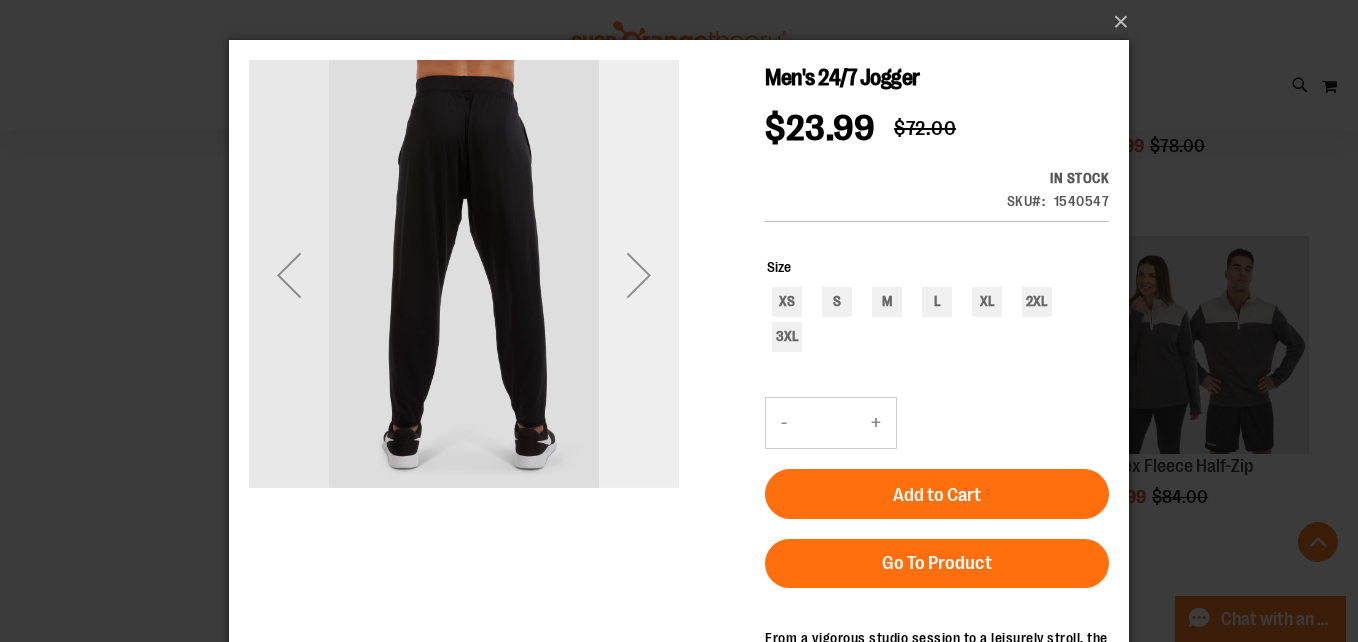click at bounding box center [639, 275] 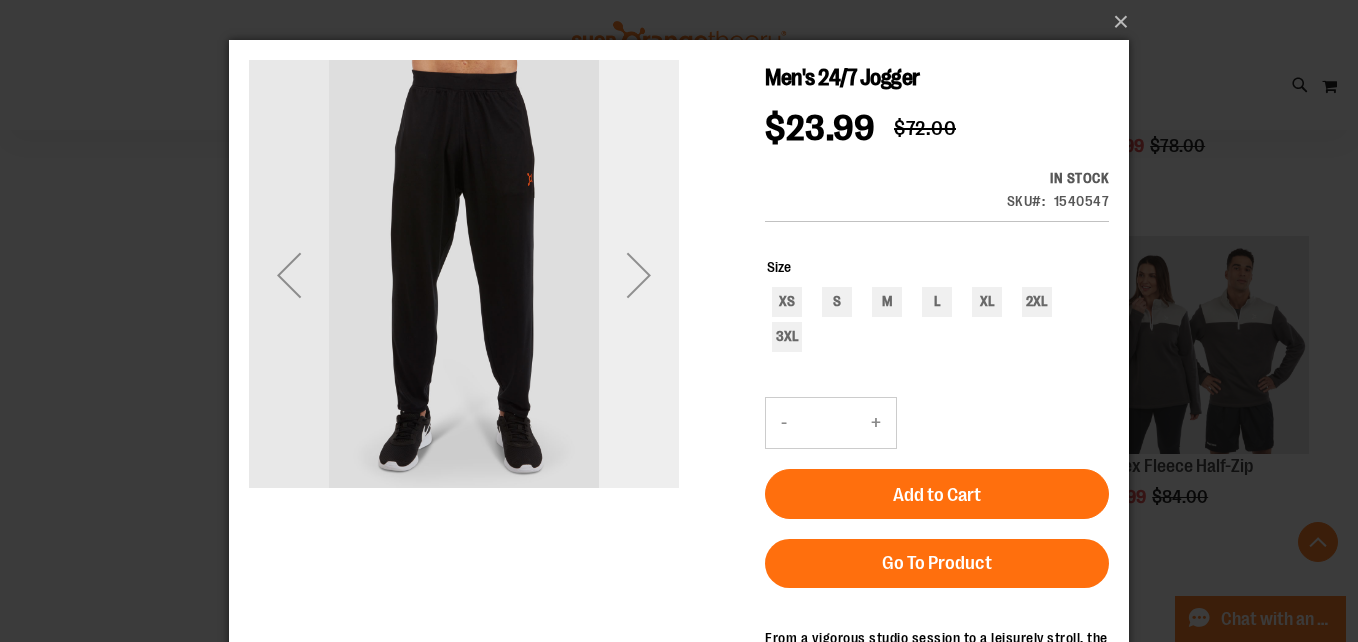 click at bounding box center [639, 275] 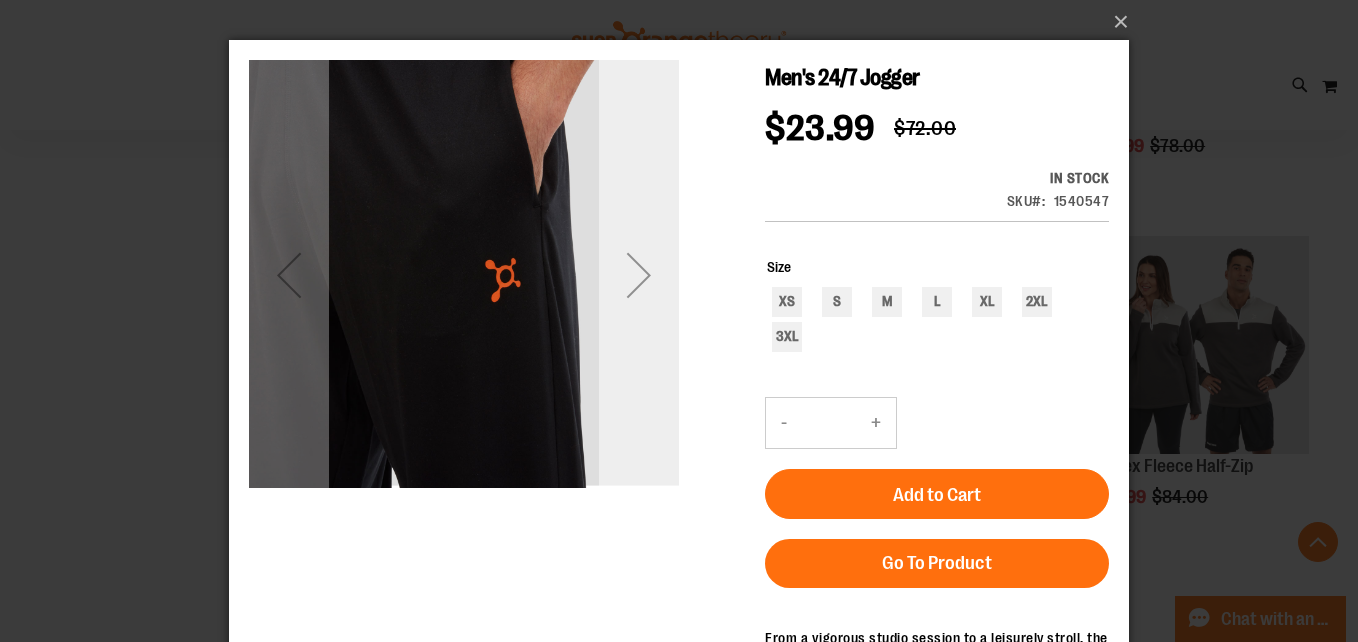 click at bounding box center [639, 275] 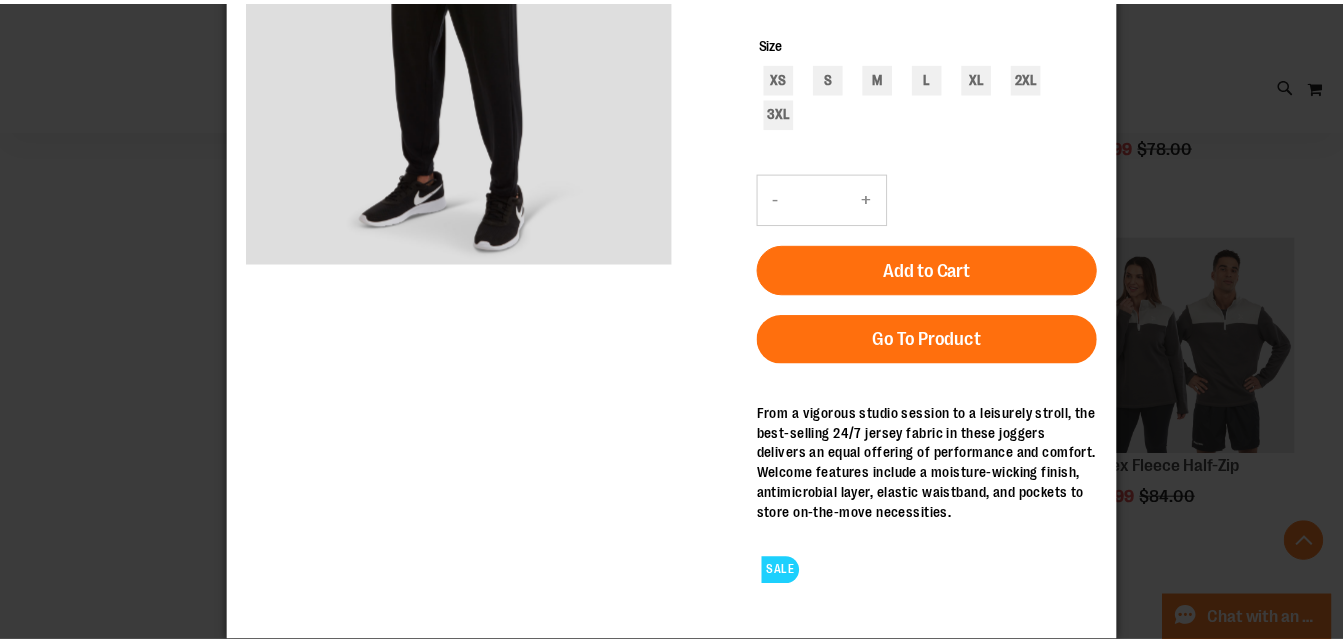scroll, scrollTop: 0, scrollLeft: 0, axis: both 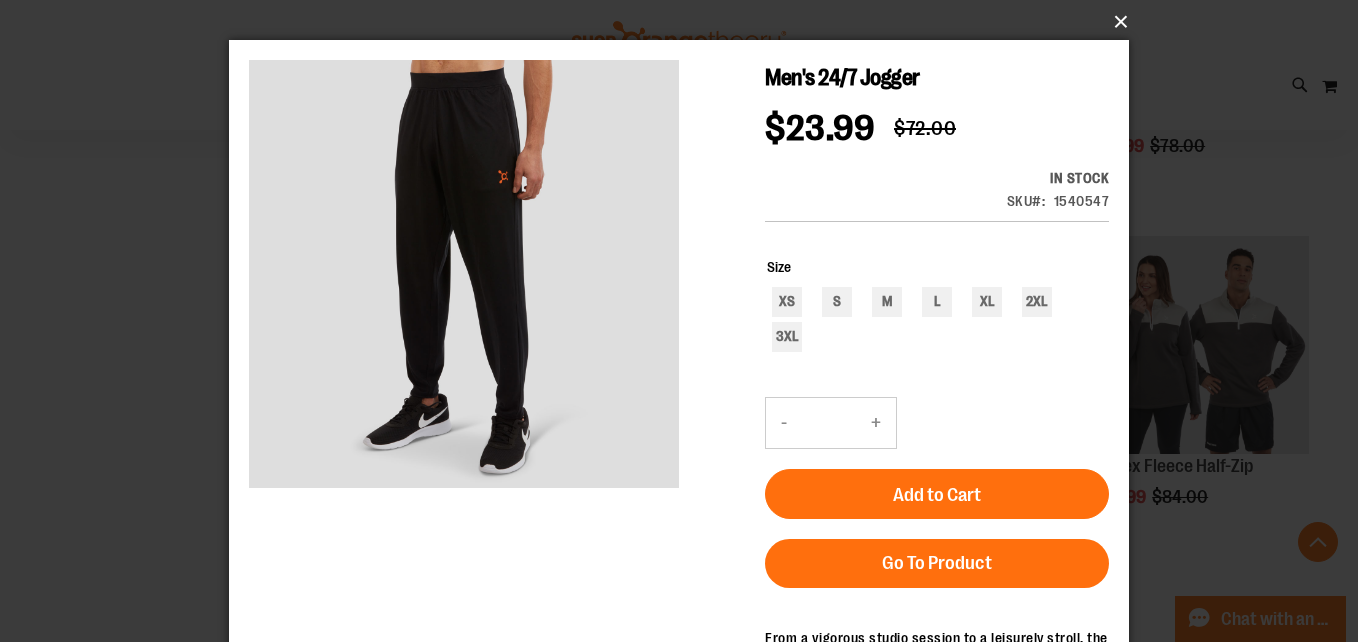 click on "×" at bounding box center (685, 22) 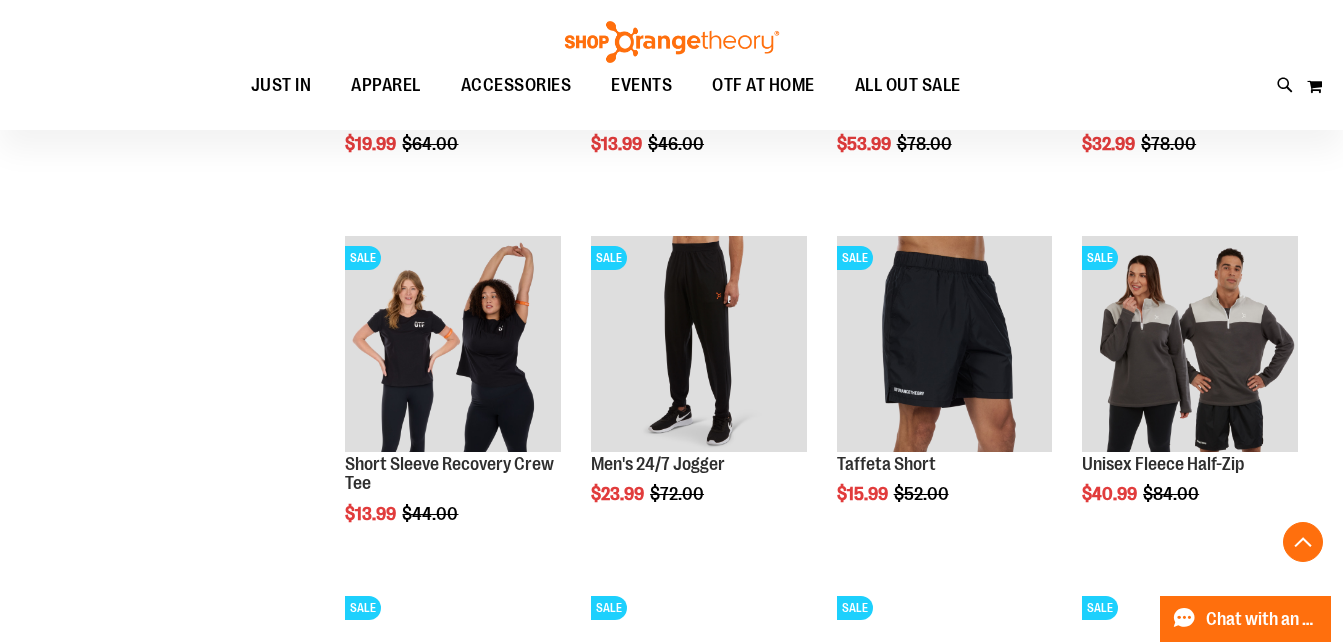 click on "**********" at bounding box center [671, -2208] 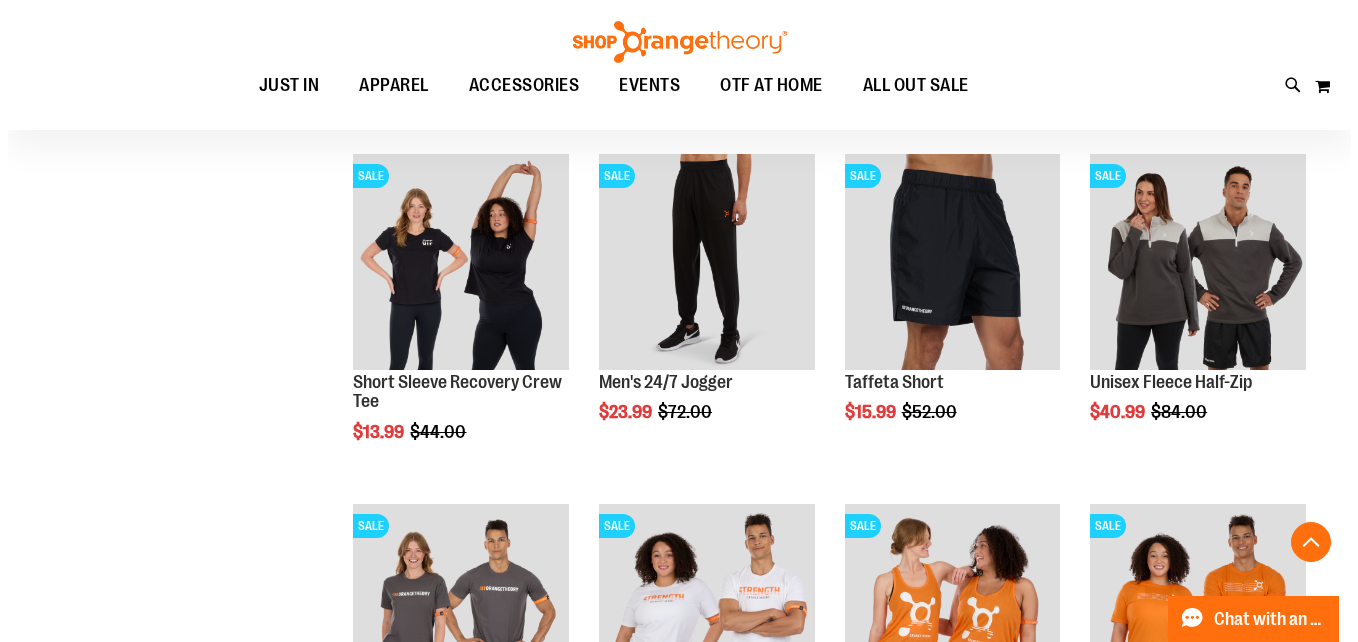 scroll, scrollTop: 5861, scrollLeft: 0, axis: vertical 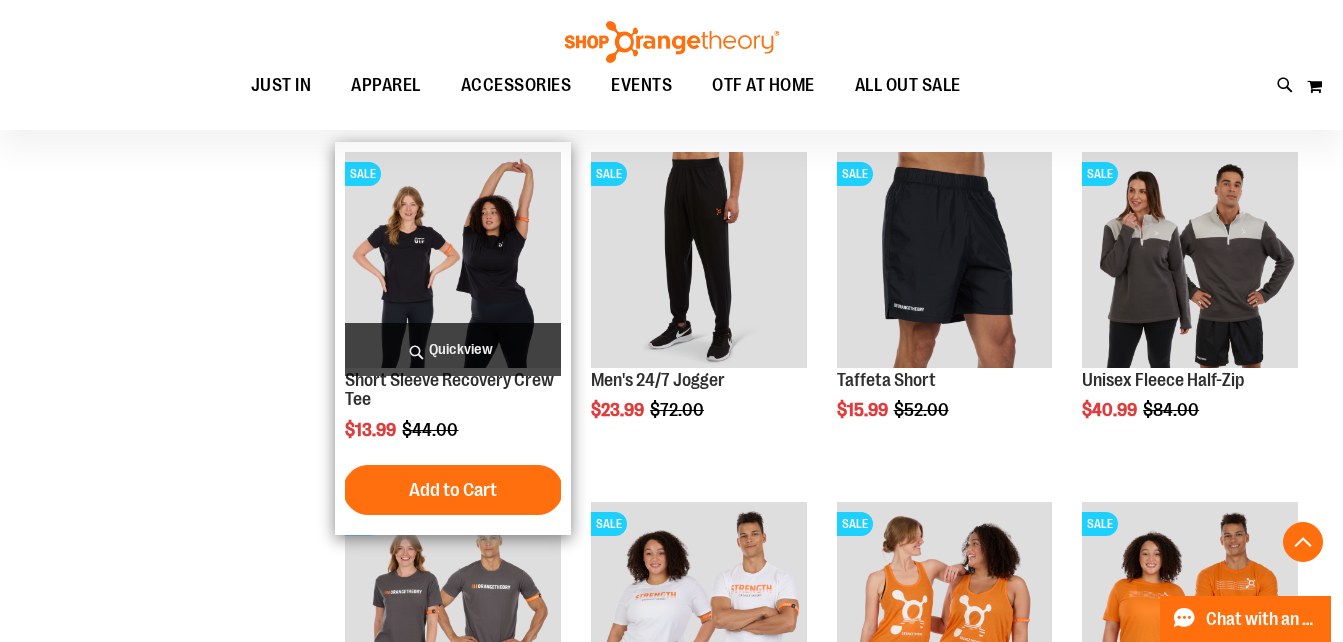 click on "Quickview" at bounding box center [453, 349] 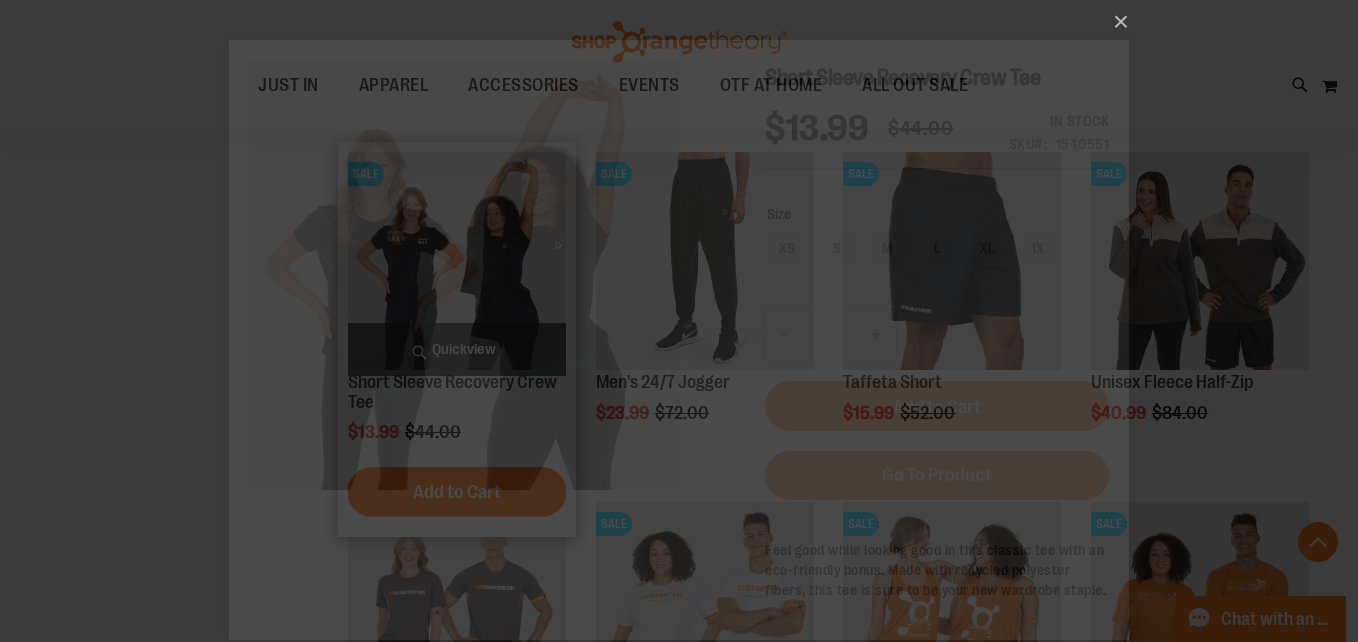 scroll, scrollTop: 0, scrollLeft: 0, axis: both 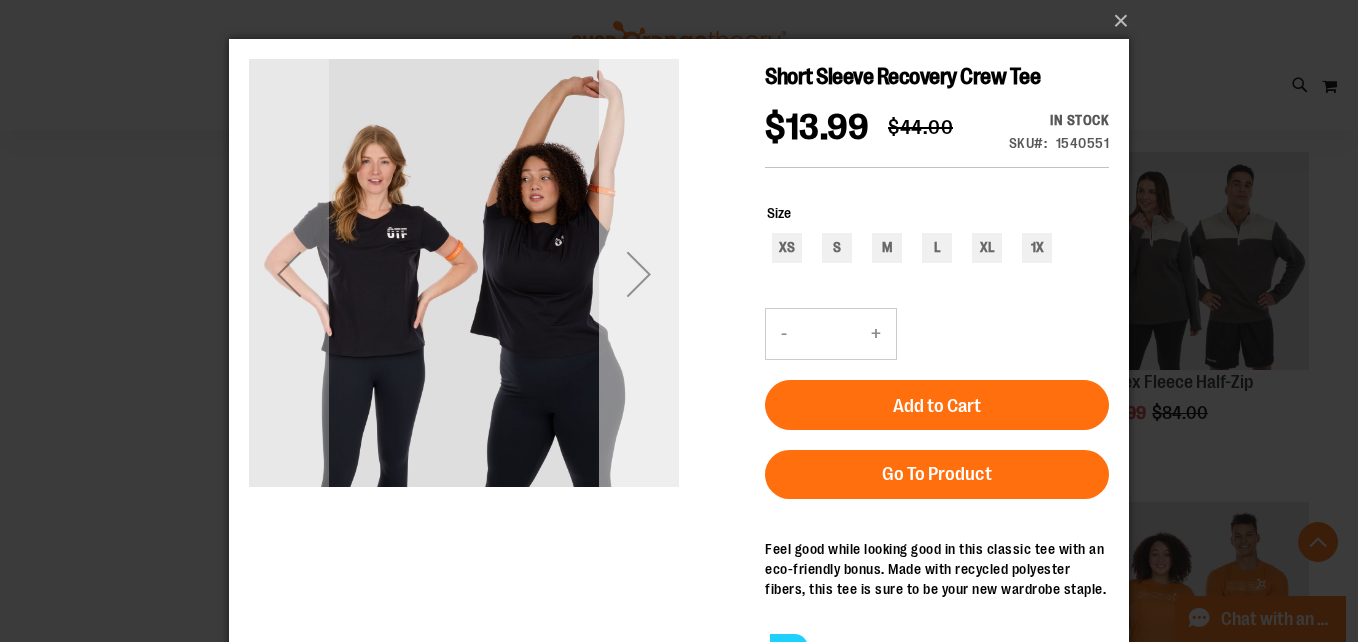 click at bounding box center [639, 274] 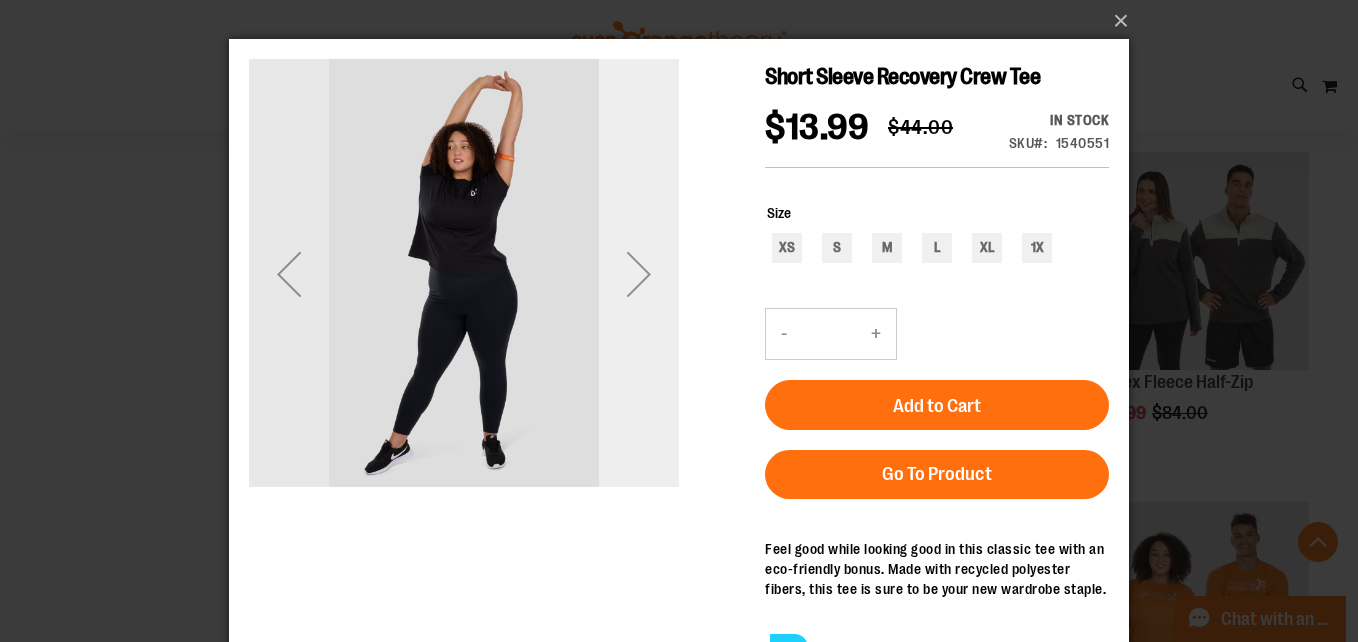 click at bounding box center (639, 274) 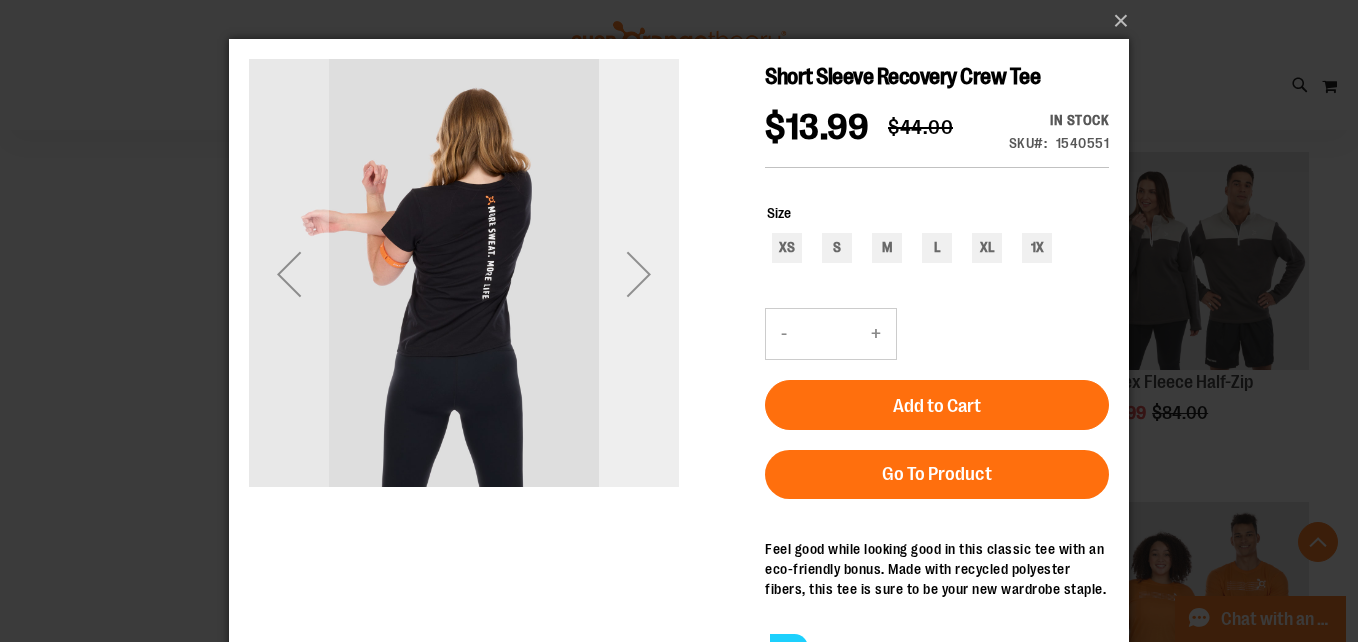 click at bounding box center (639, 274) 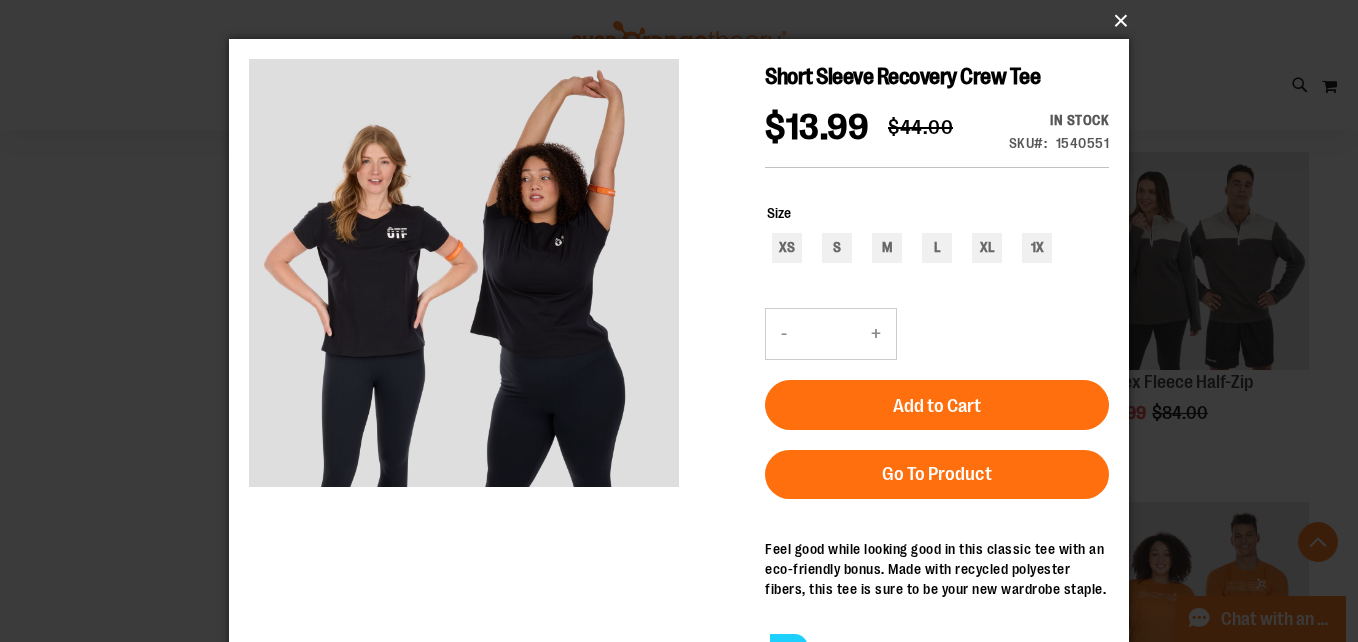 click on "×" at bounding box center [685, 21] 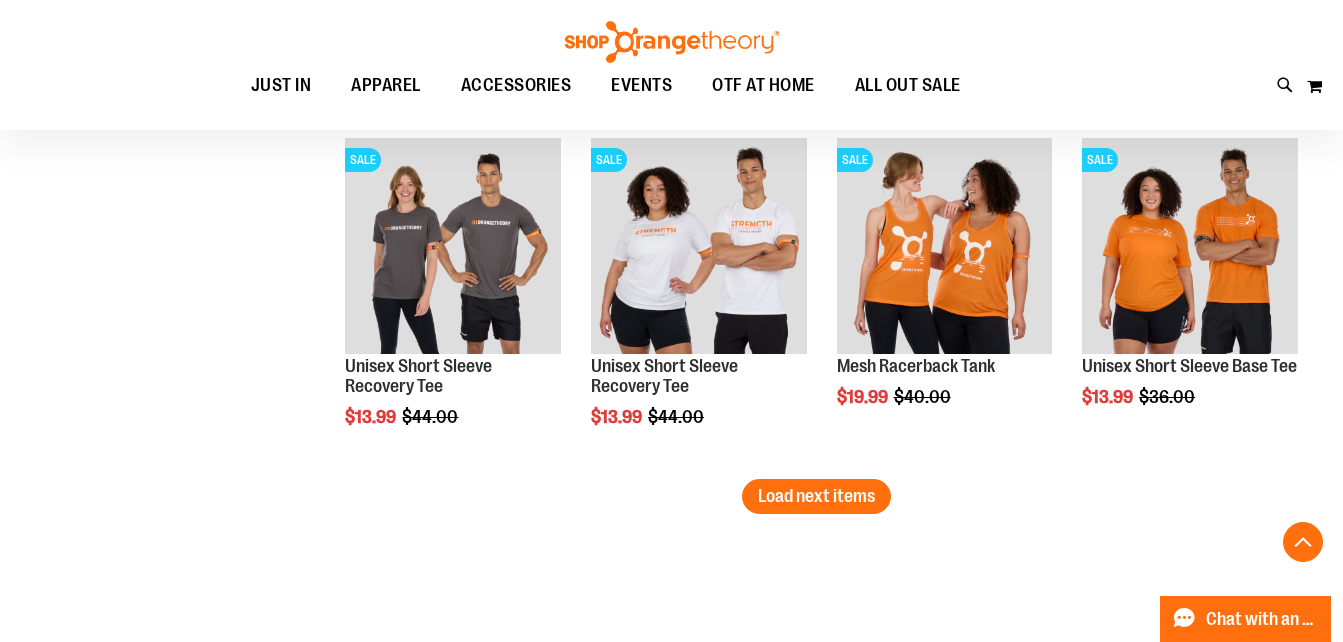 scroll, scrollTop: 6226, scrollLeft: 0, axis: vertical 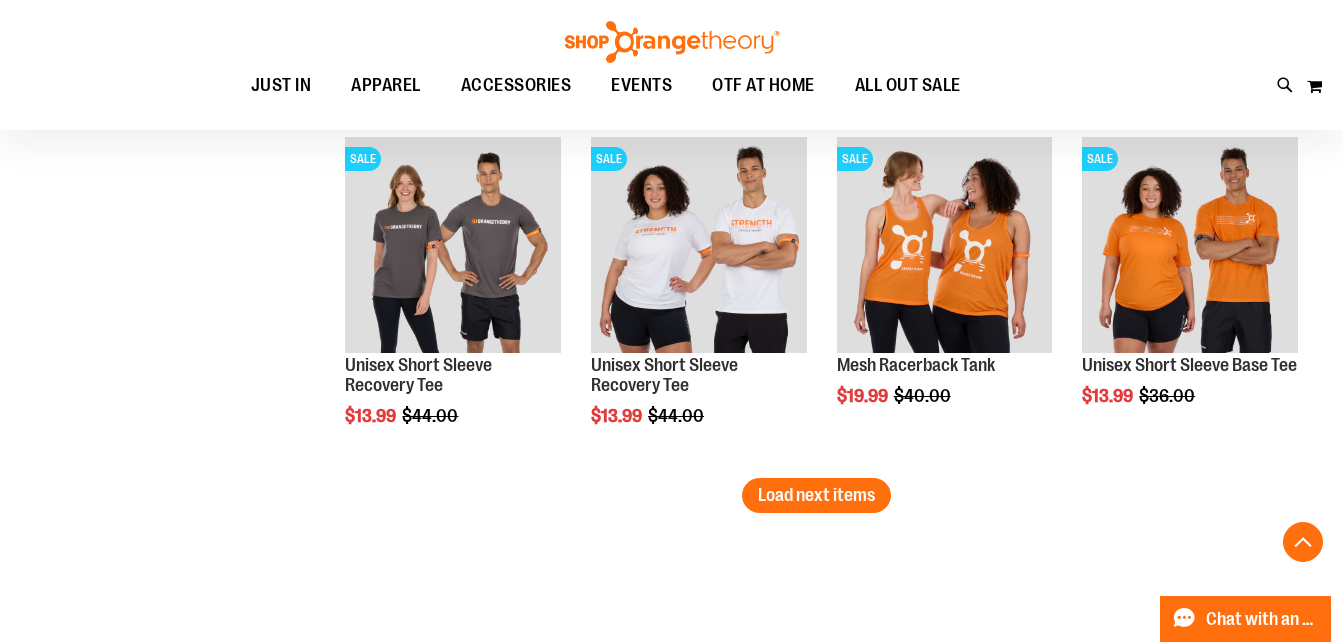 click on "Load next items" at bounding box center (816, 495) 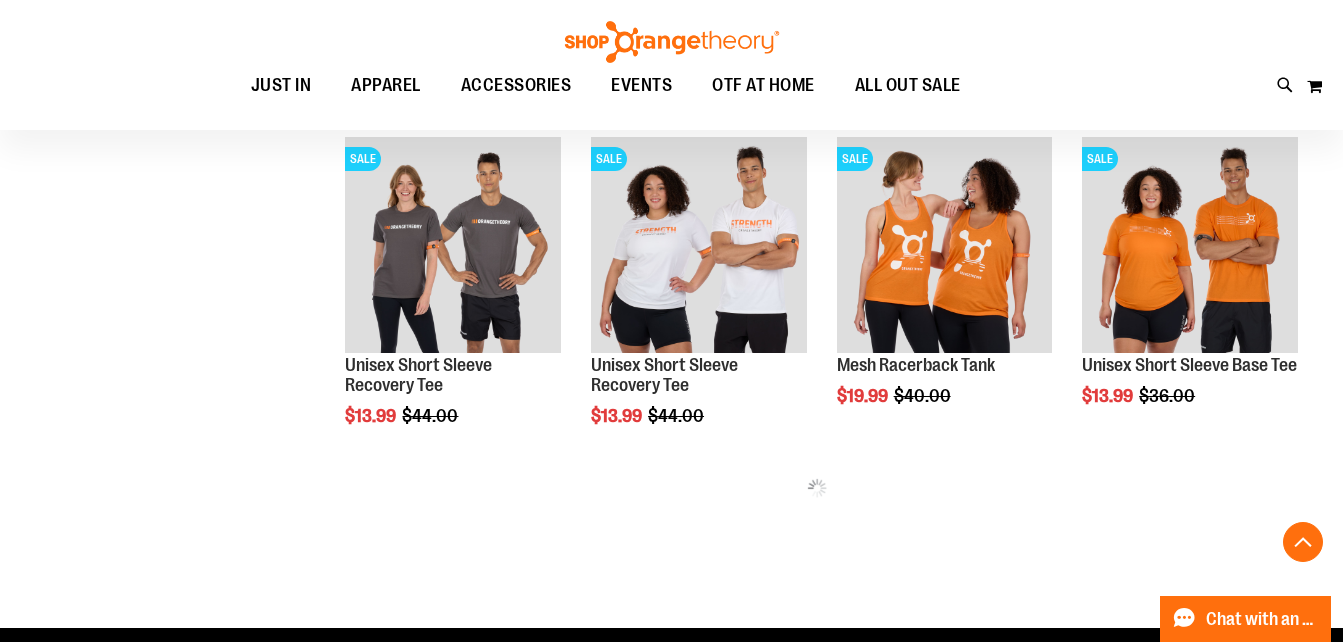 click on "**********" at bounding box center [817, -2682] 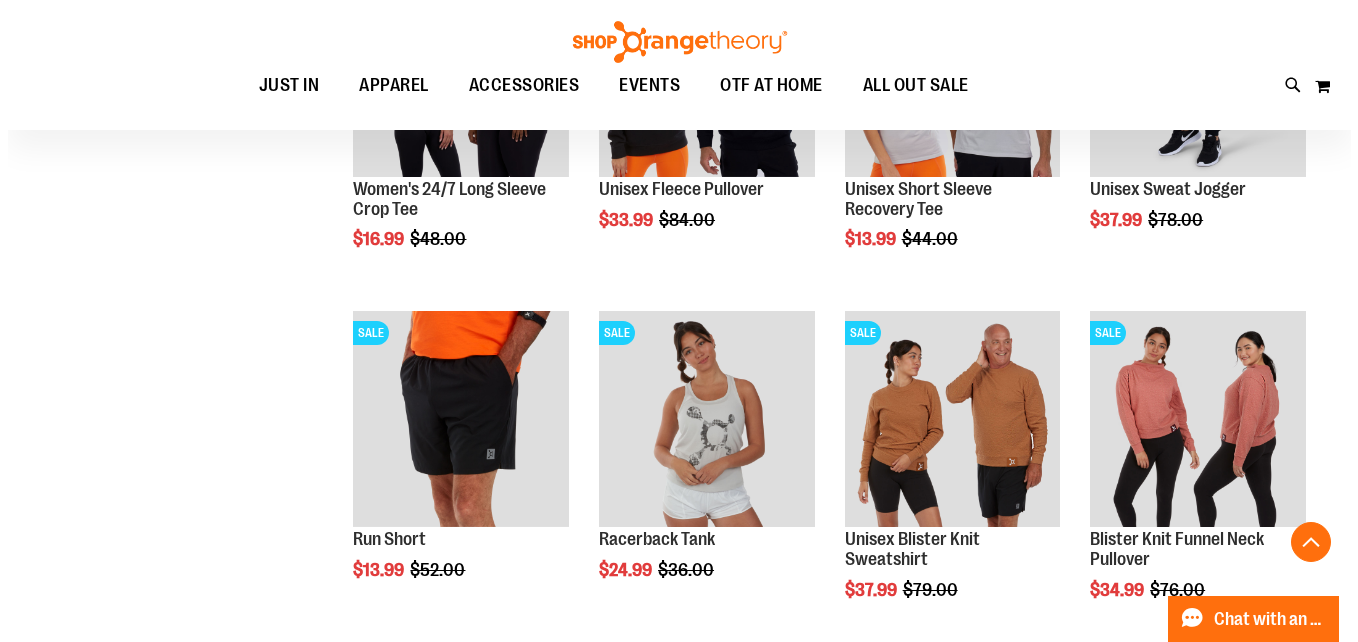 scroll, scrollTop: 7104, scrollLeft: 0, axis: vertical 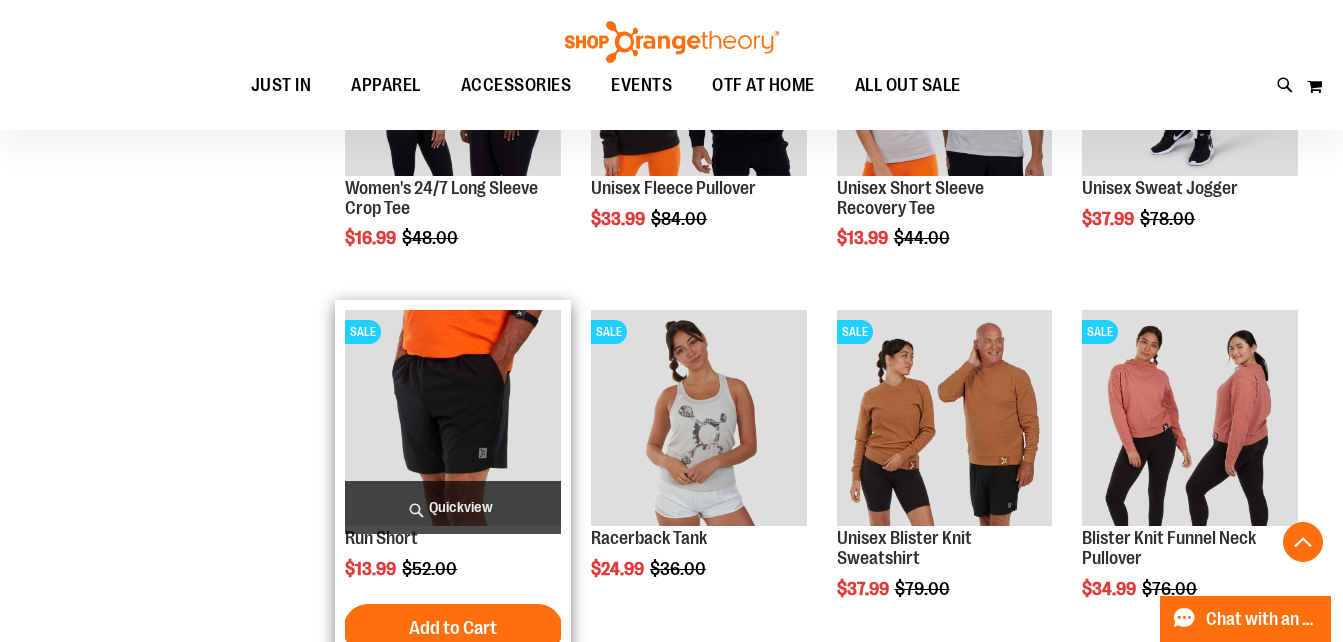 click on "Quickview" at bounding box center [453, 507] 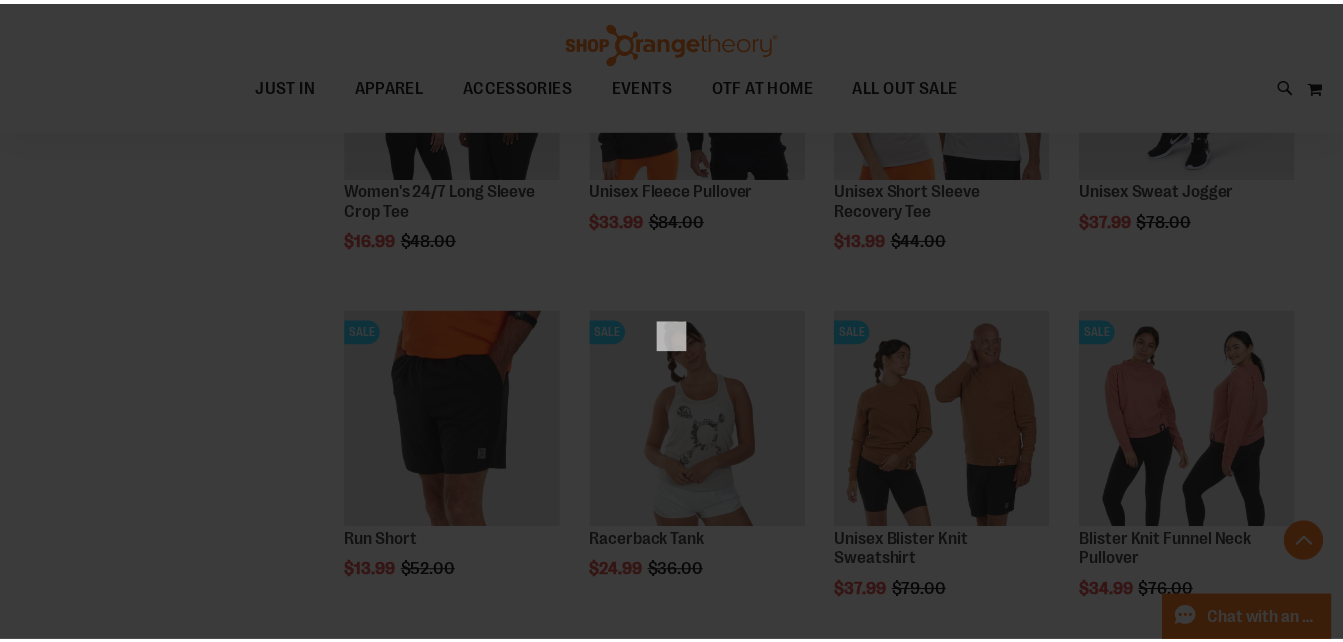 scroll, scrollTop: 0, scrollLeft: 0, axis: both 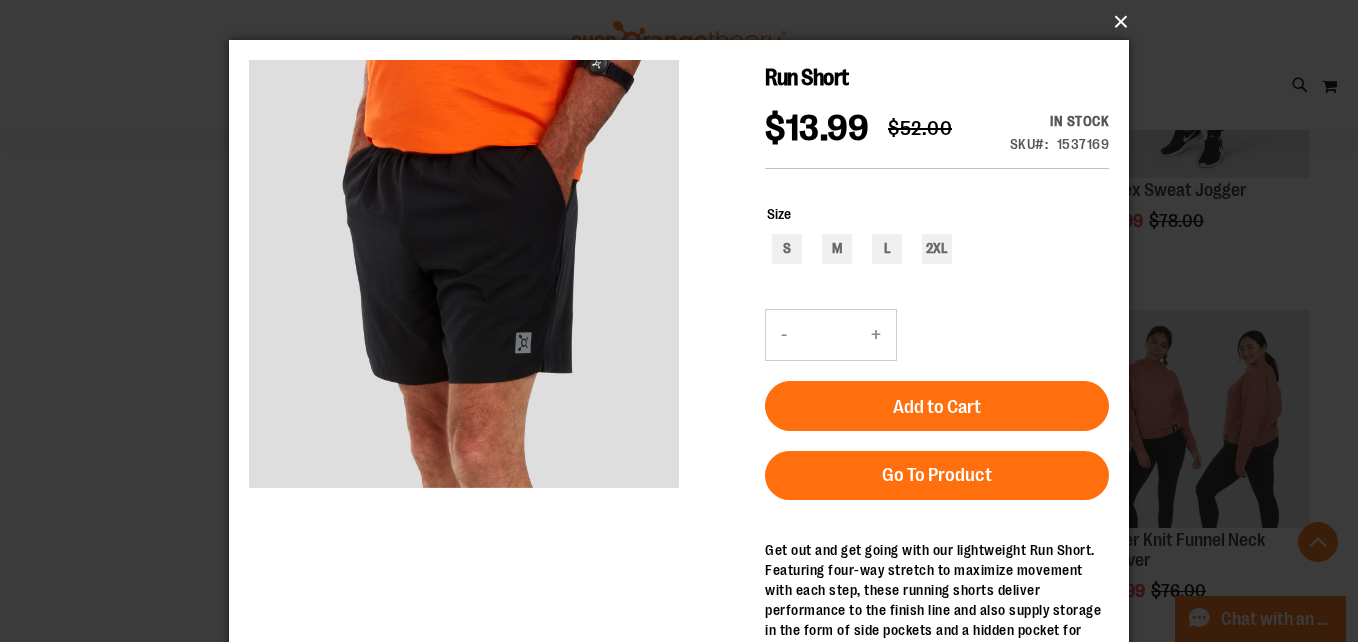 click on "×" at bounding box center (685, 22) 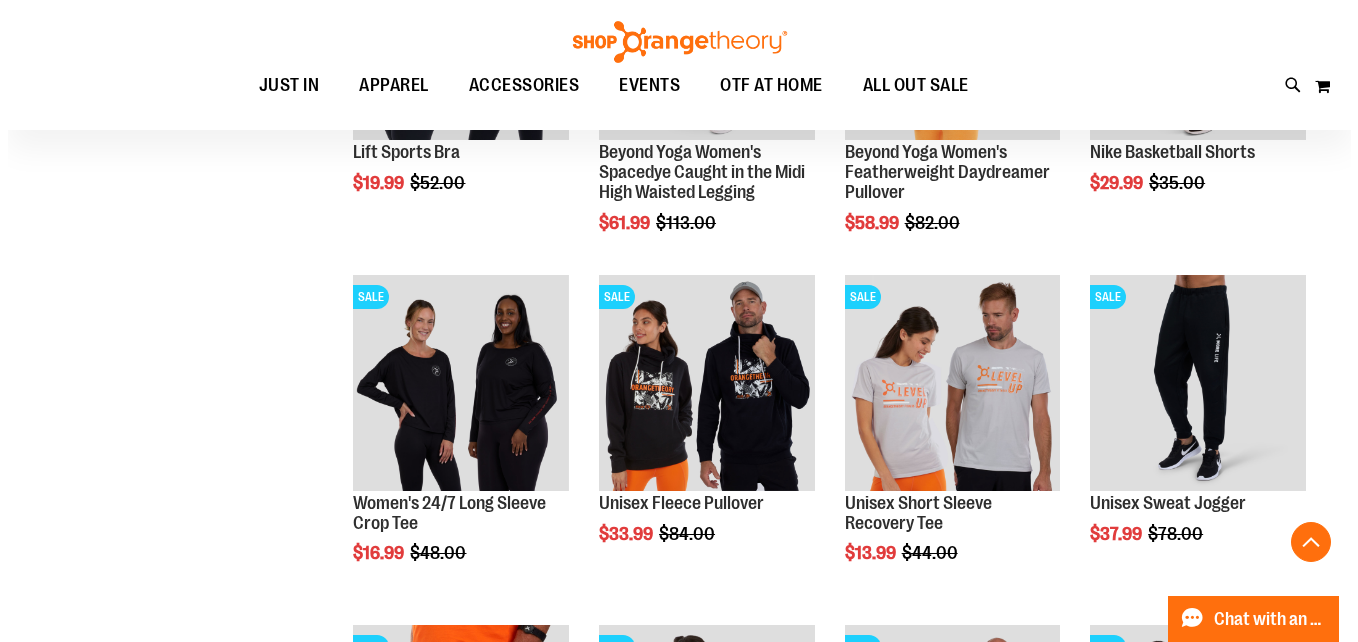 scroll, scrollTop: 6869, scrollLeft: 0, axis: vertical 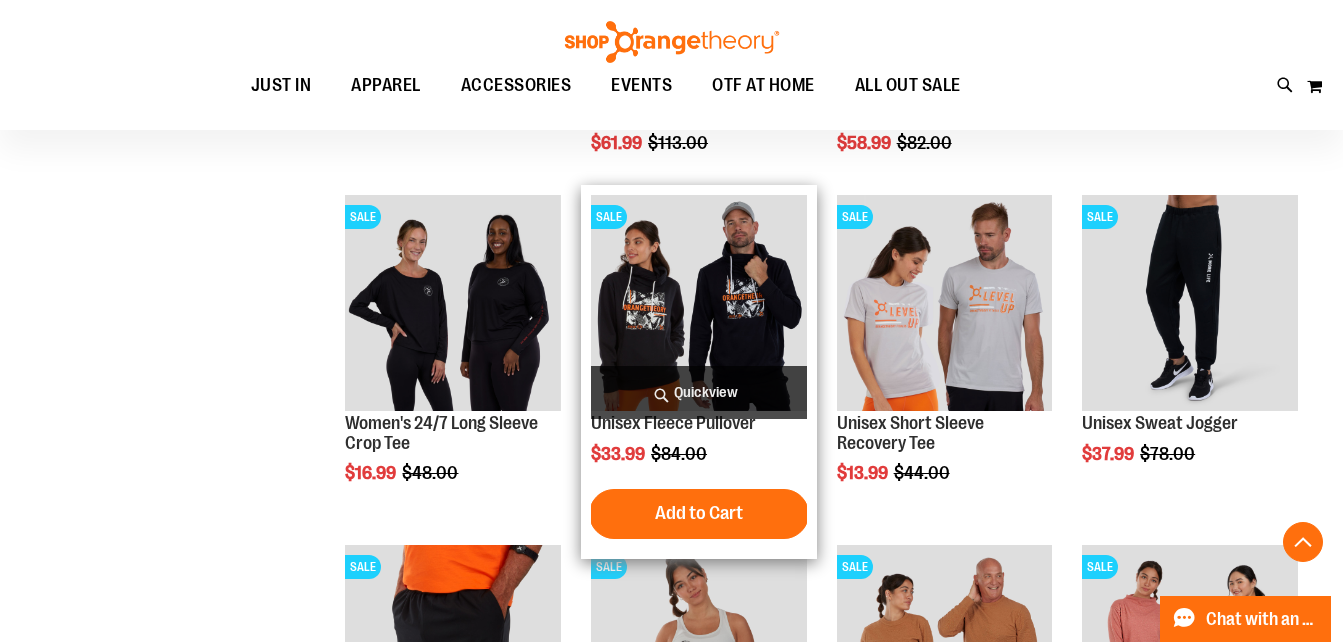 click on "Quickview" at bounding box center (699, 392) 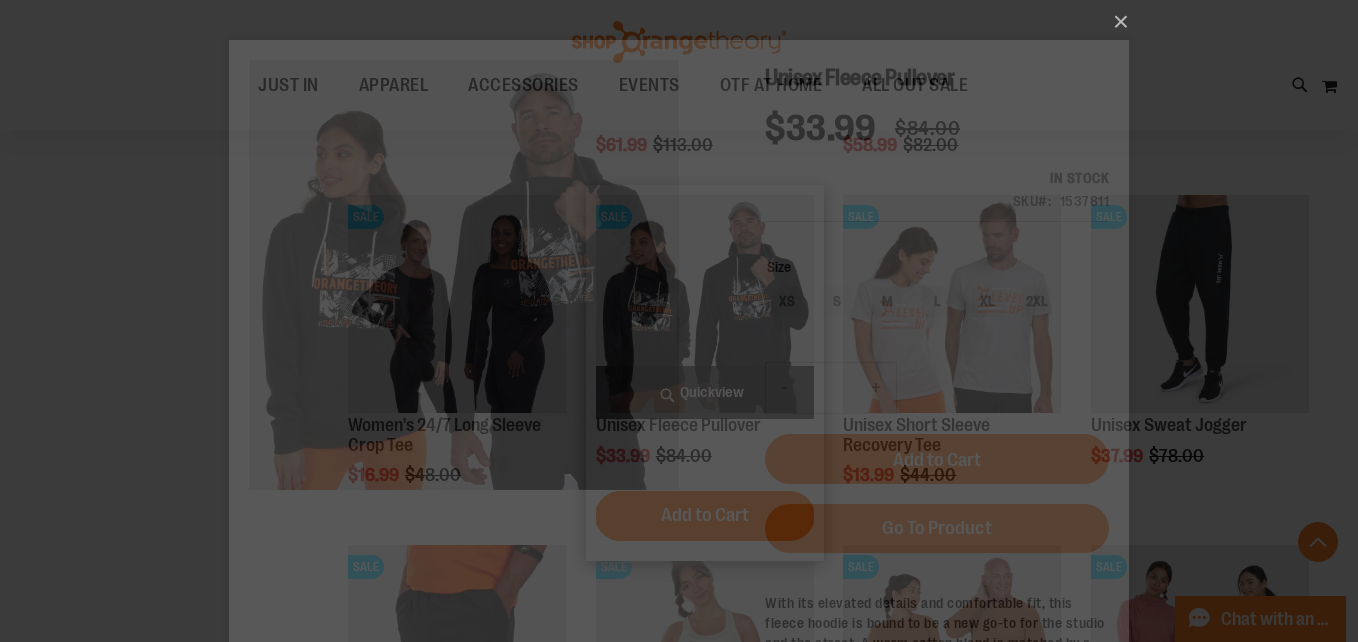 scroll, scrollTop: 0, scrollLeft: 0, axis: both 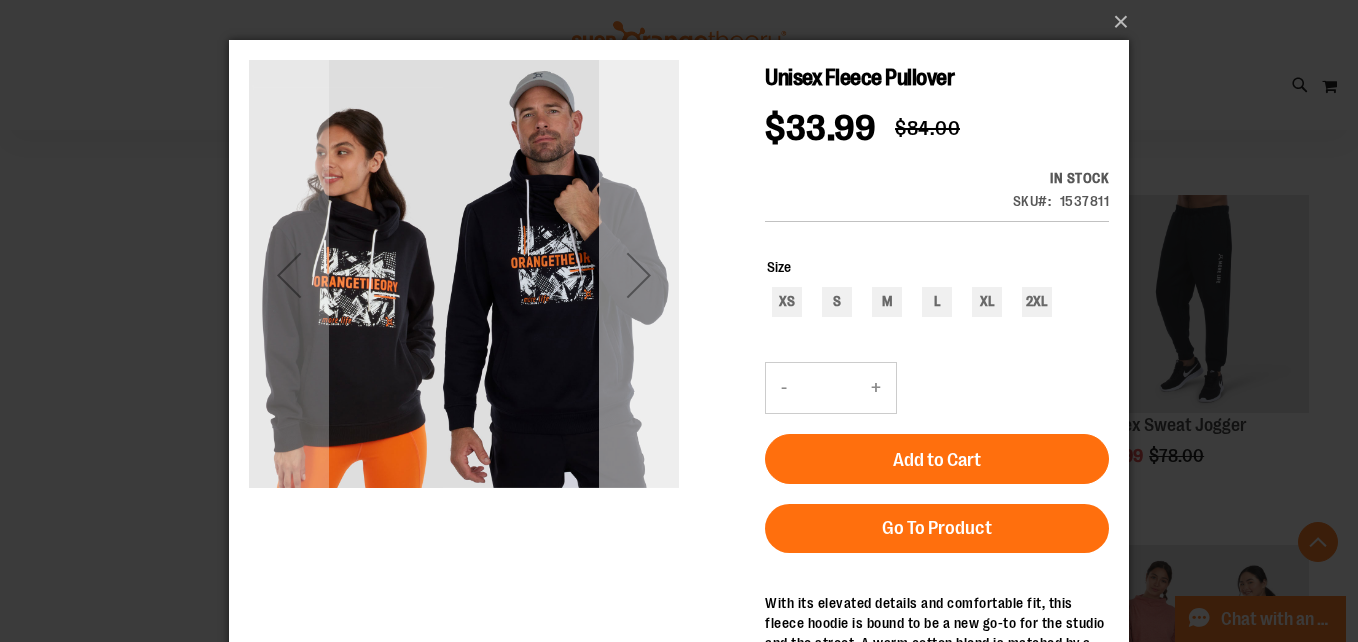 click at bounding box center [639, 275] 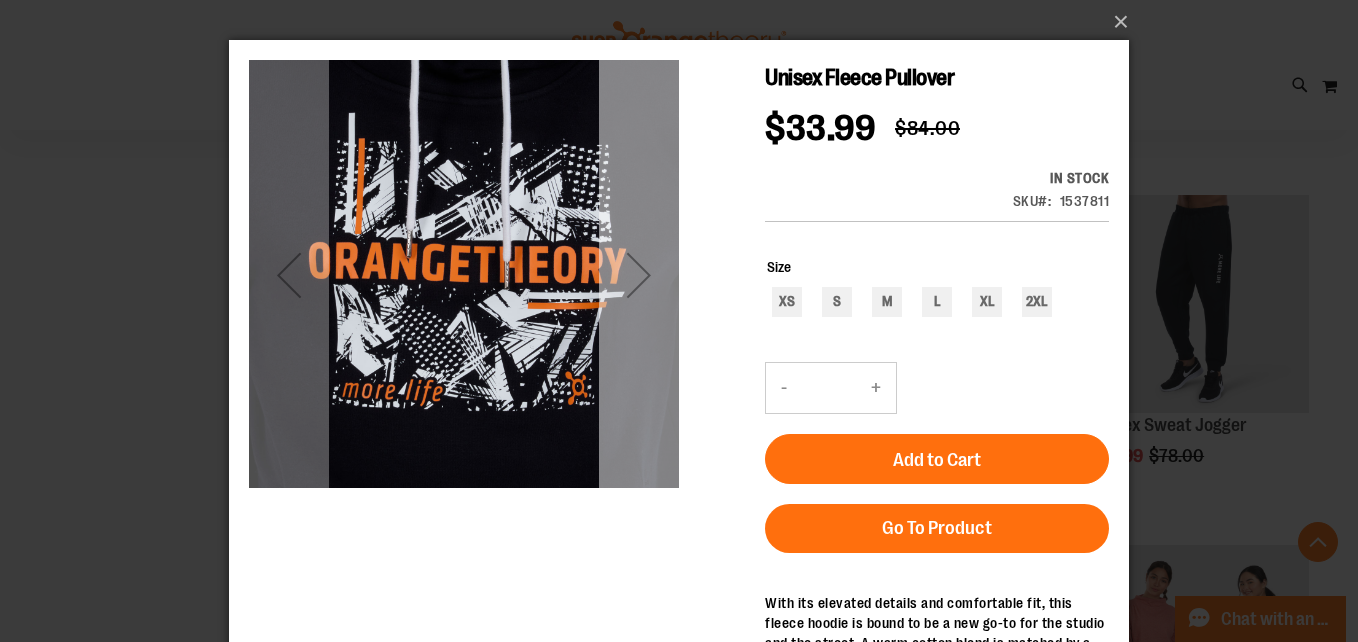 click at bounding box center [639, 275] 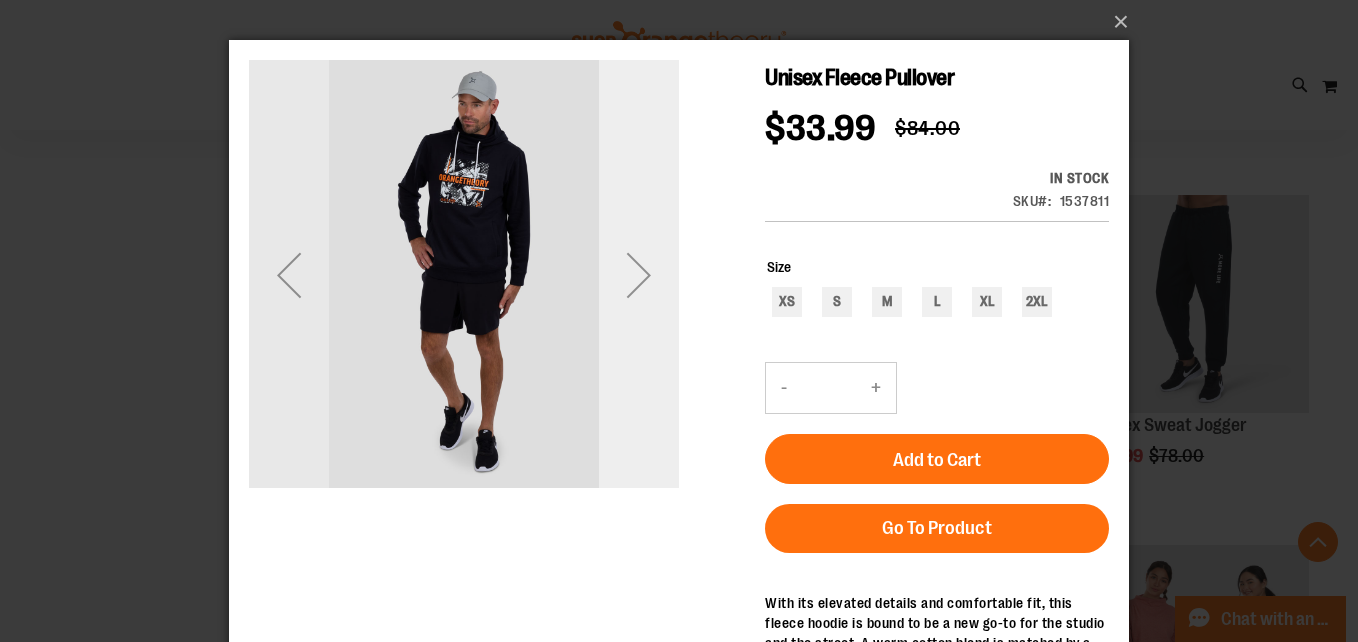 click at bounding box center [639, 275] 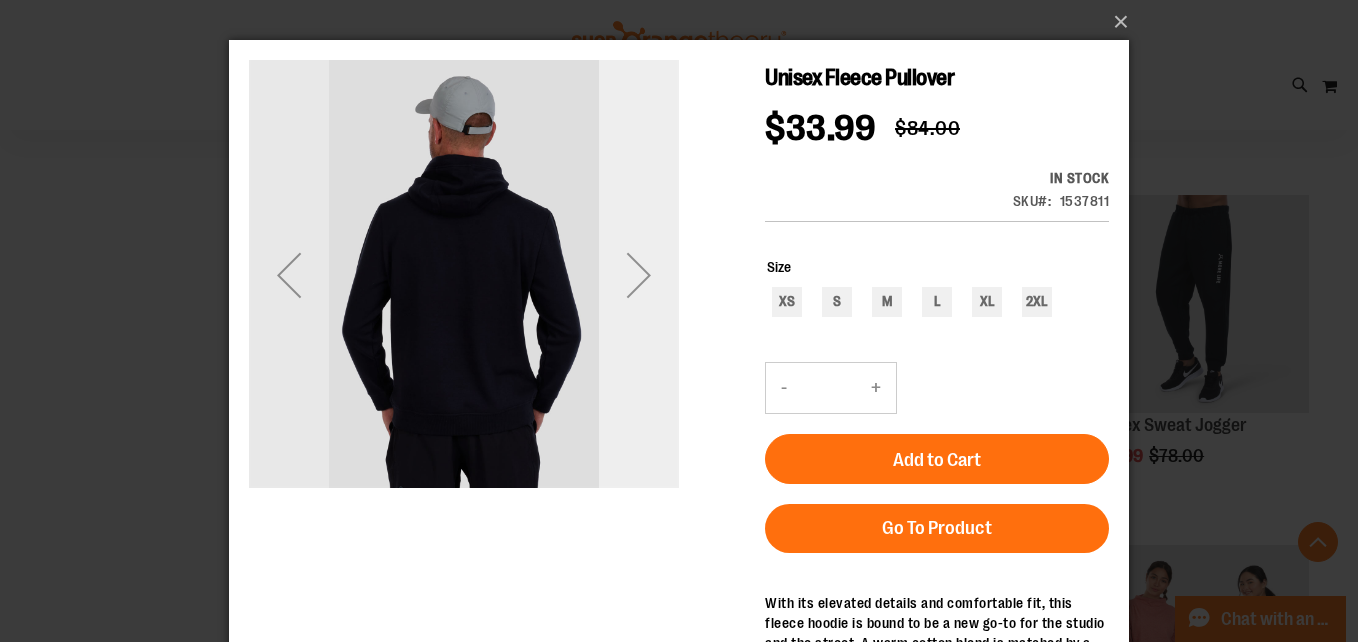 click at bounding box center (639, 275) 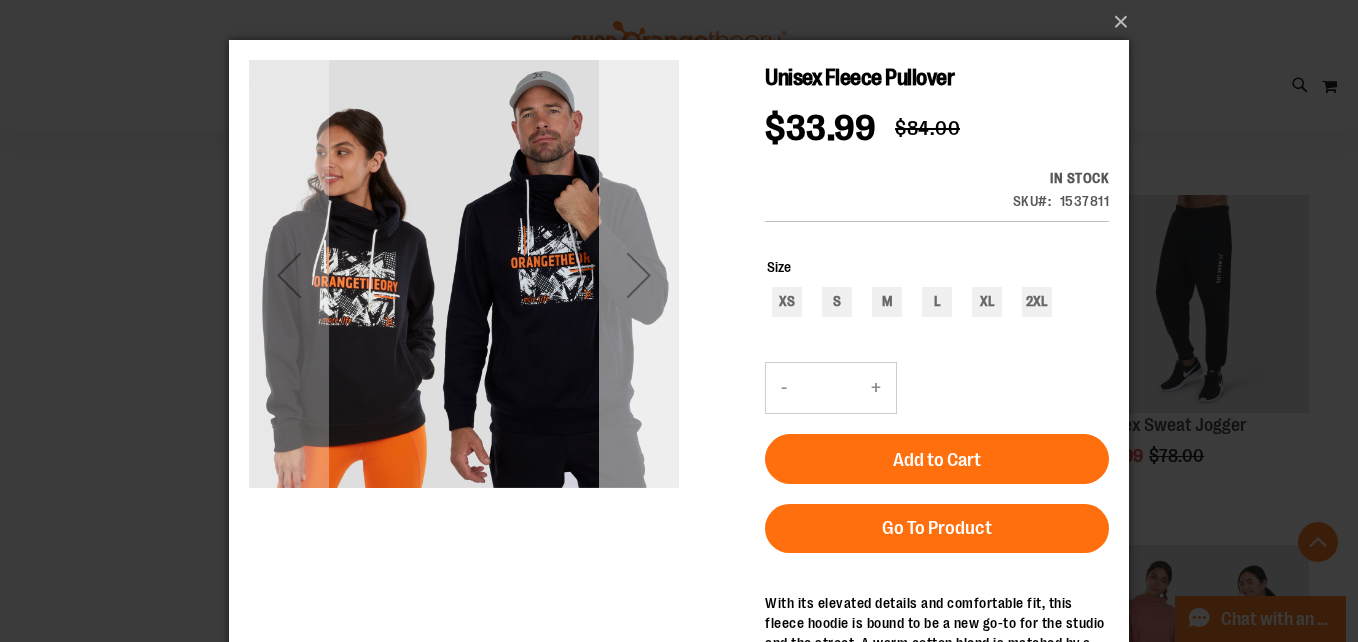 click at bounding box center (639, 275) 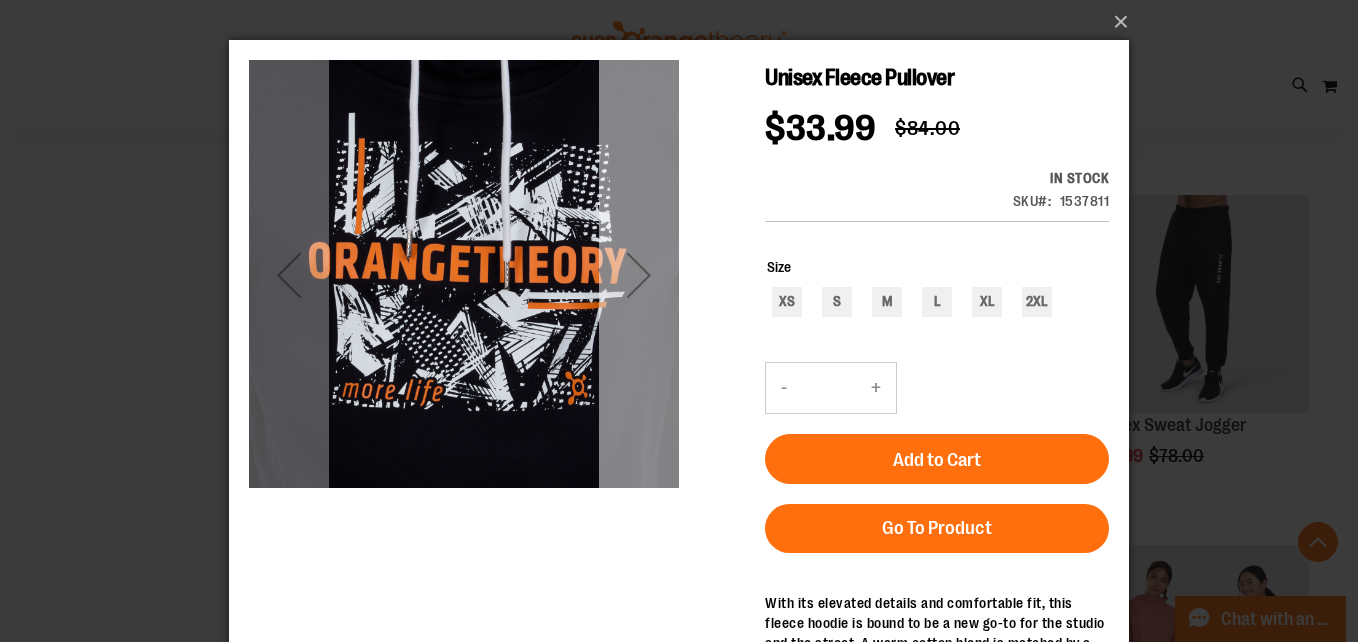 click at bounding box center [639, 275] 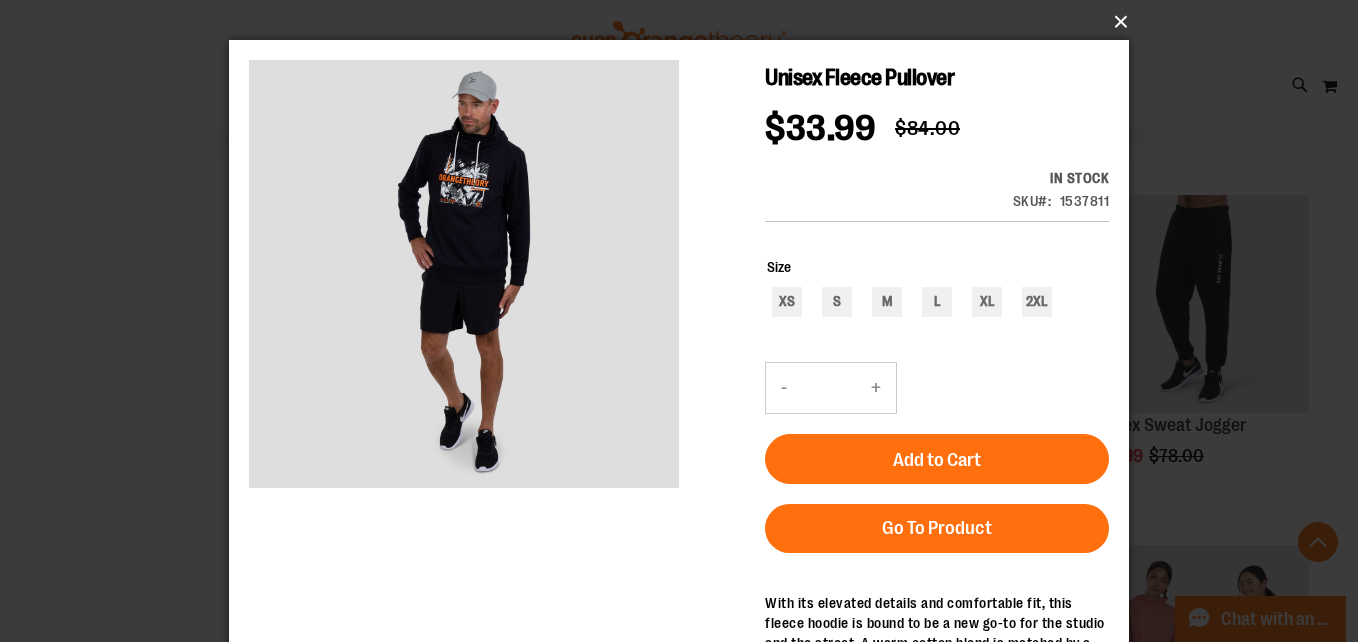 click on "×" at bounding box center (685, 22) 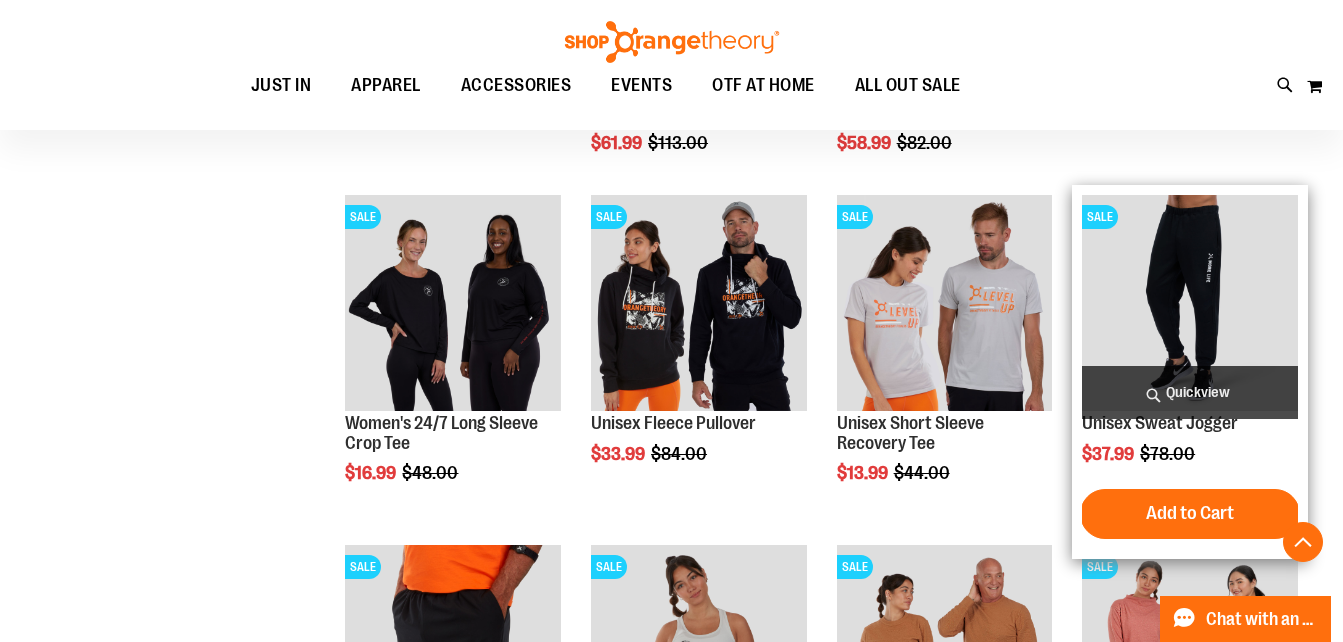 click on "Quickview" at bounding box center [1190, 392] 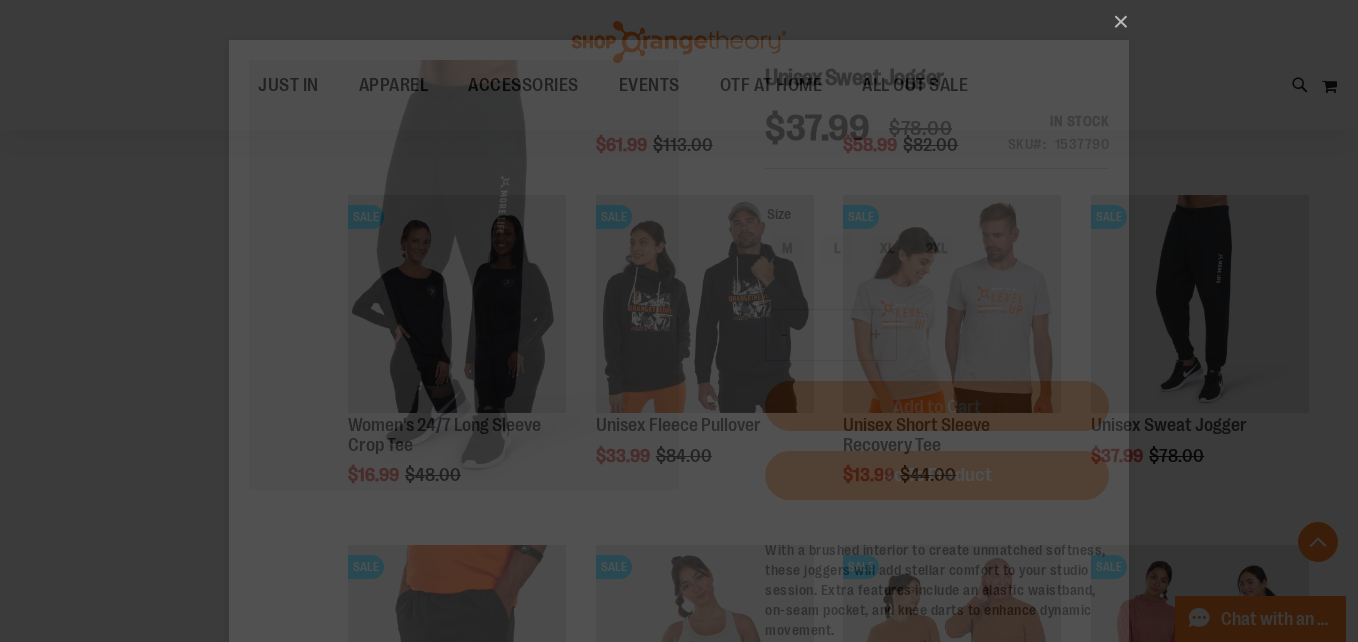 scroll, scrollTop: 0, scrollLeft: 0, axis: both 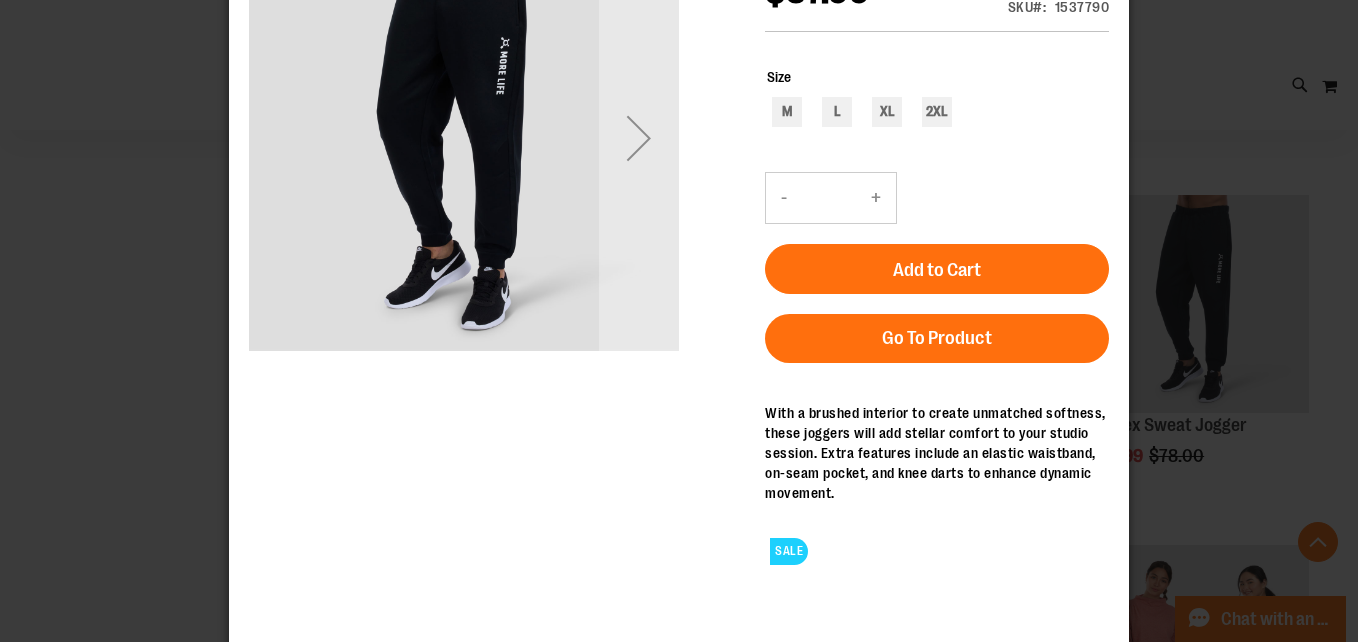 drag, startPoint x: 988, startPoint y: 309, endPoint x: 749, endPoint y: 391, distance: 252.67567 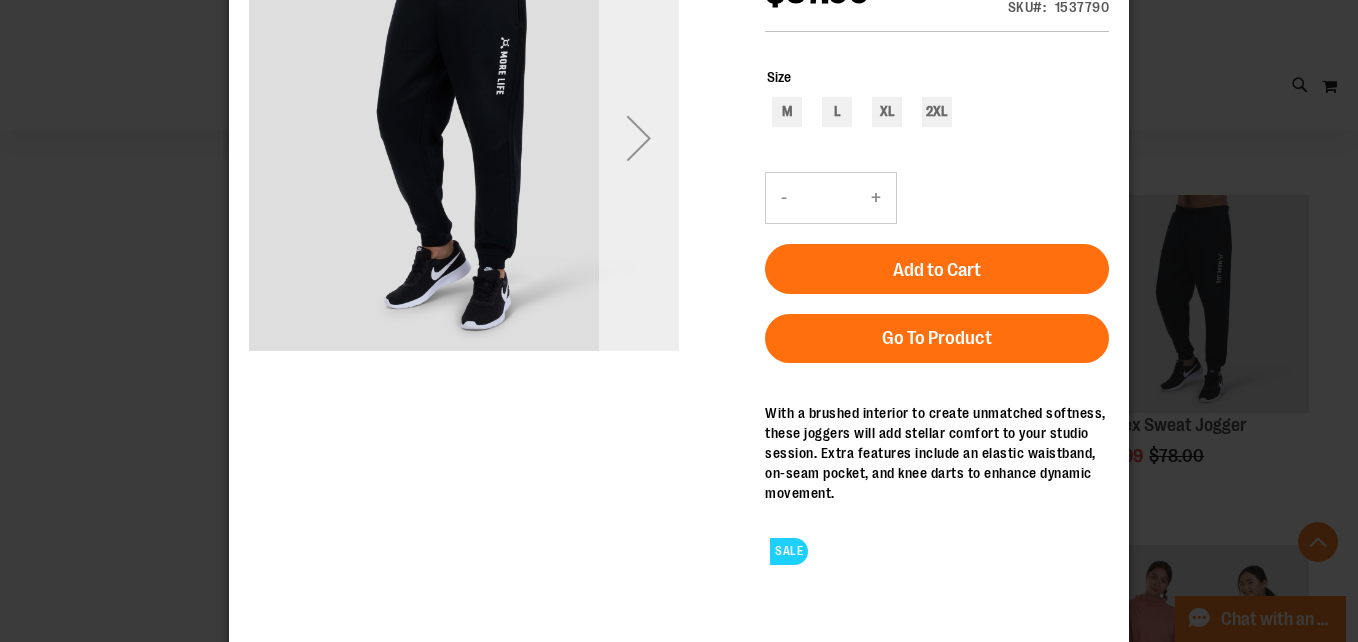 click at bounding box center (639, 138) 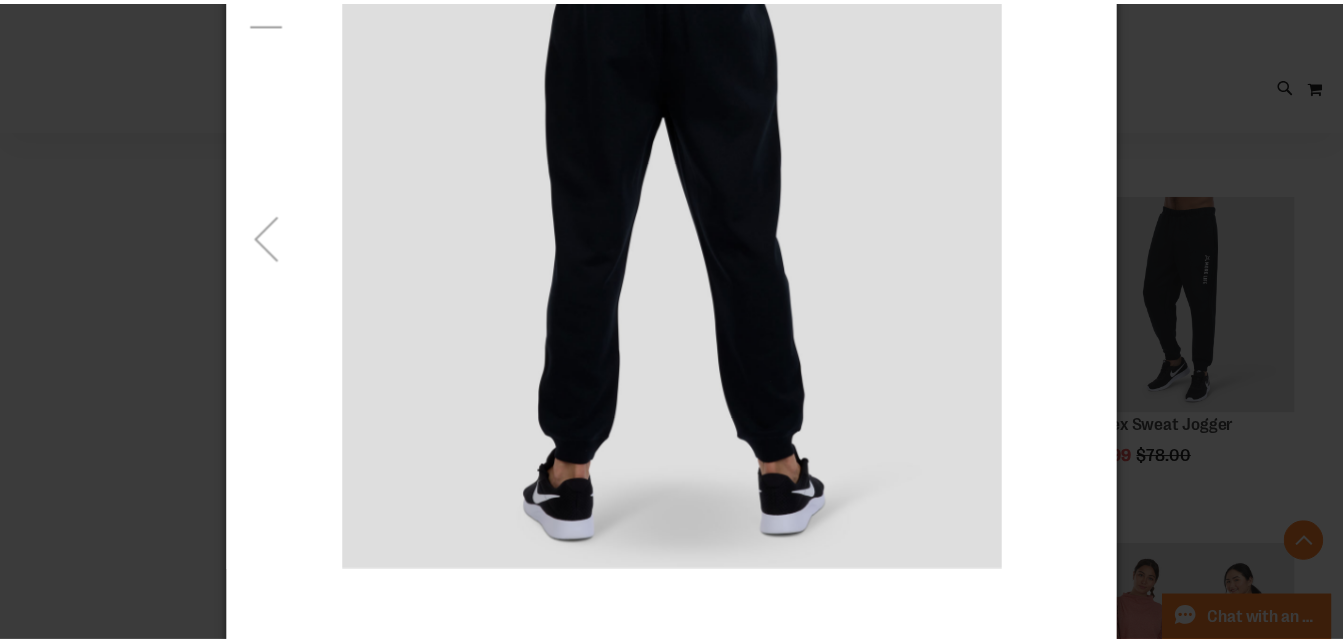 scroll, scrollTop: 0, scrollLeft: 0, axis: both 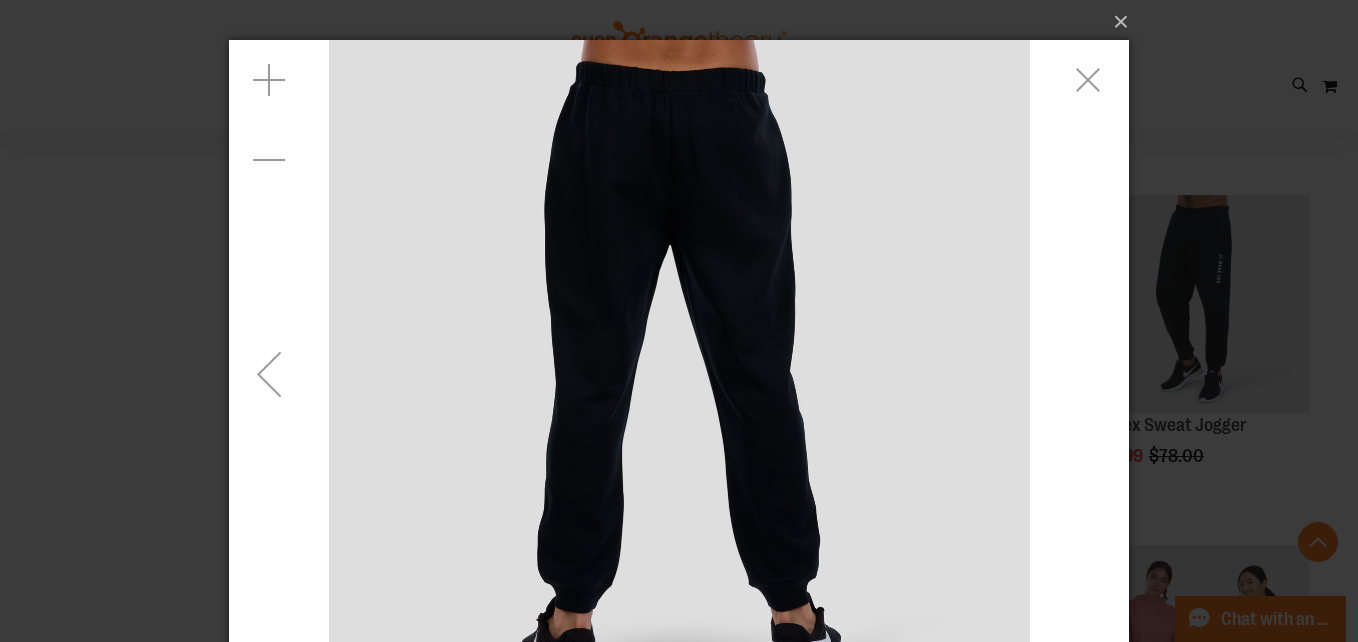 click at bounding box center (269, 374) 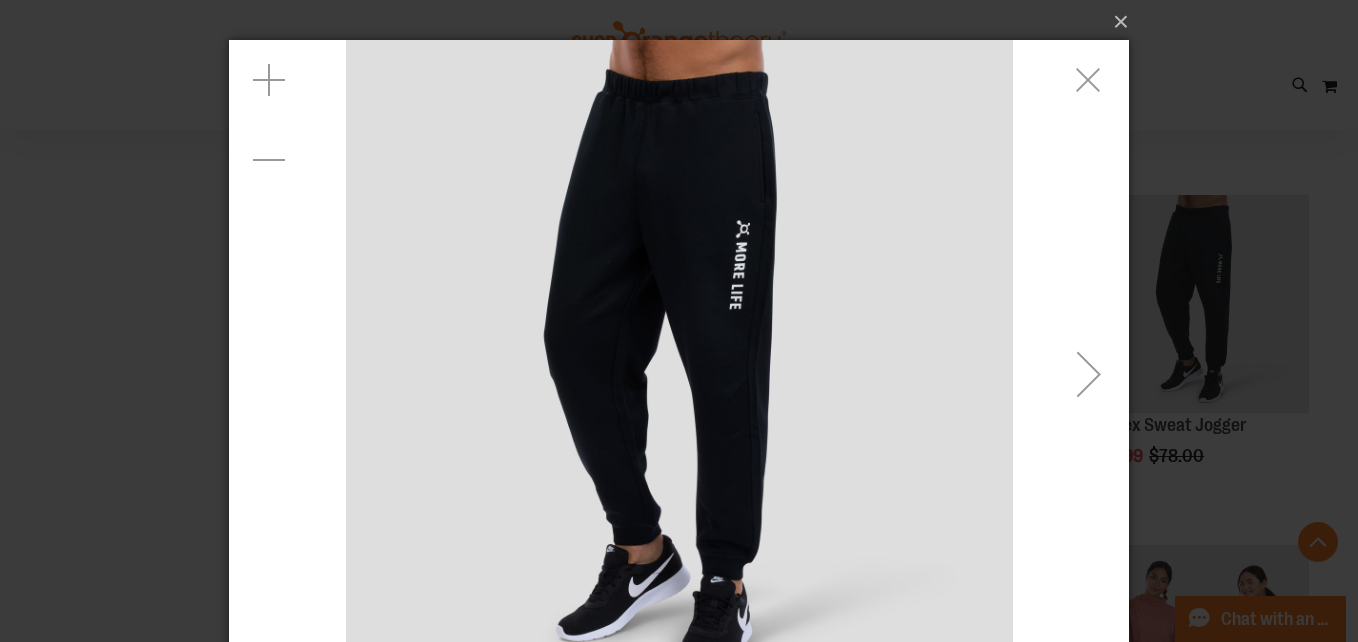 click at bounding box center (679, 373) 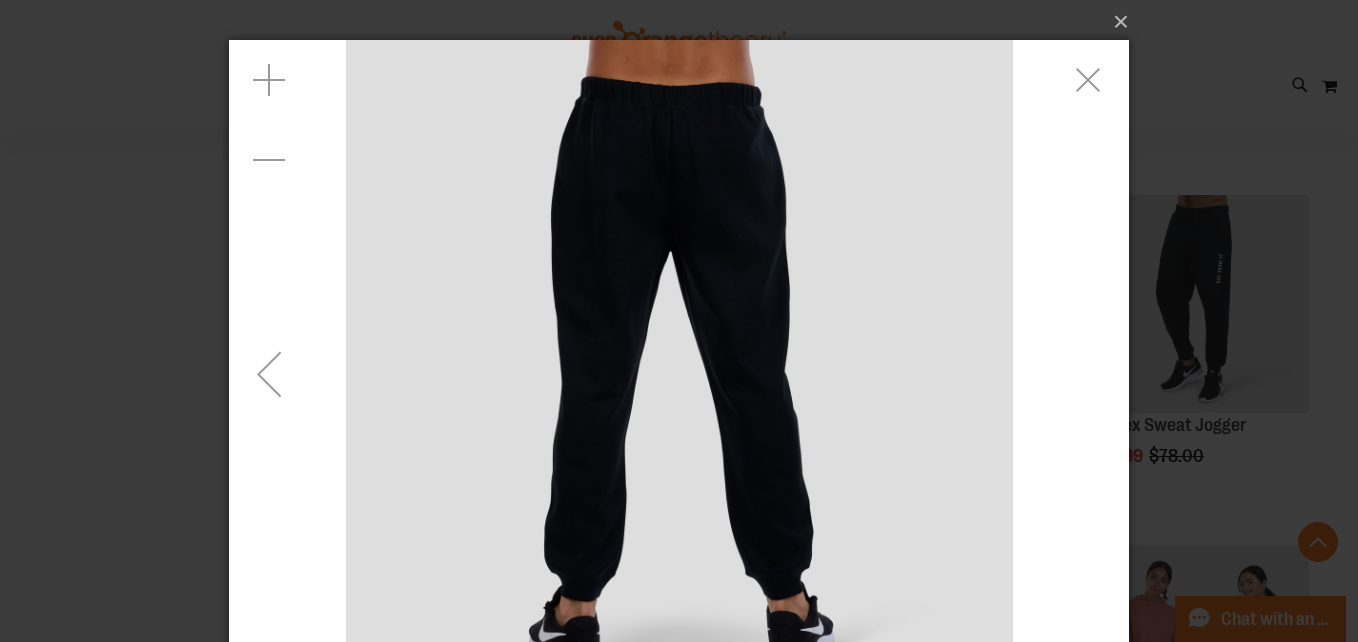 click at bounding box center (679, 373) 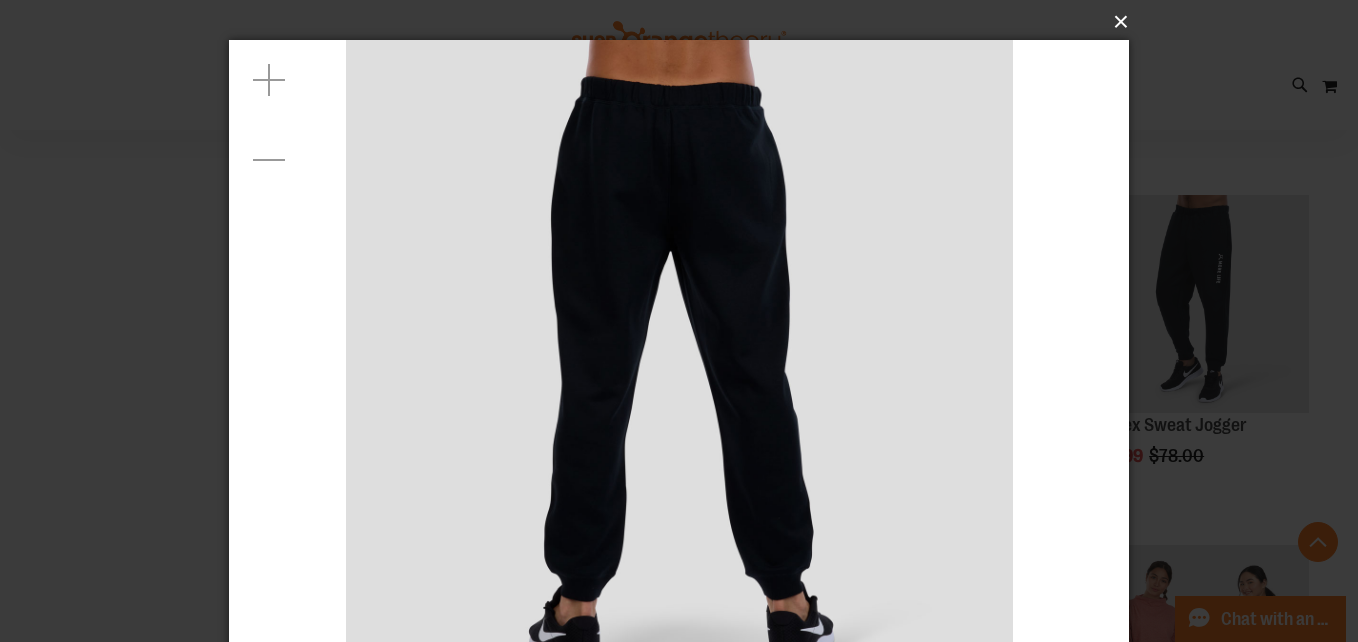 click on "×" at bounding box center (685, 22) 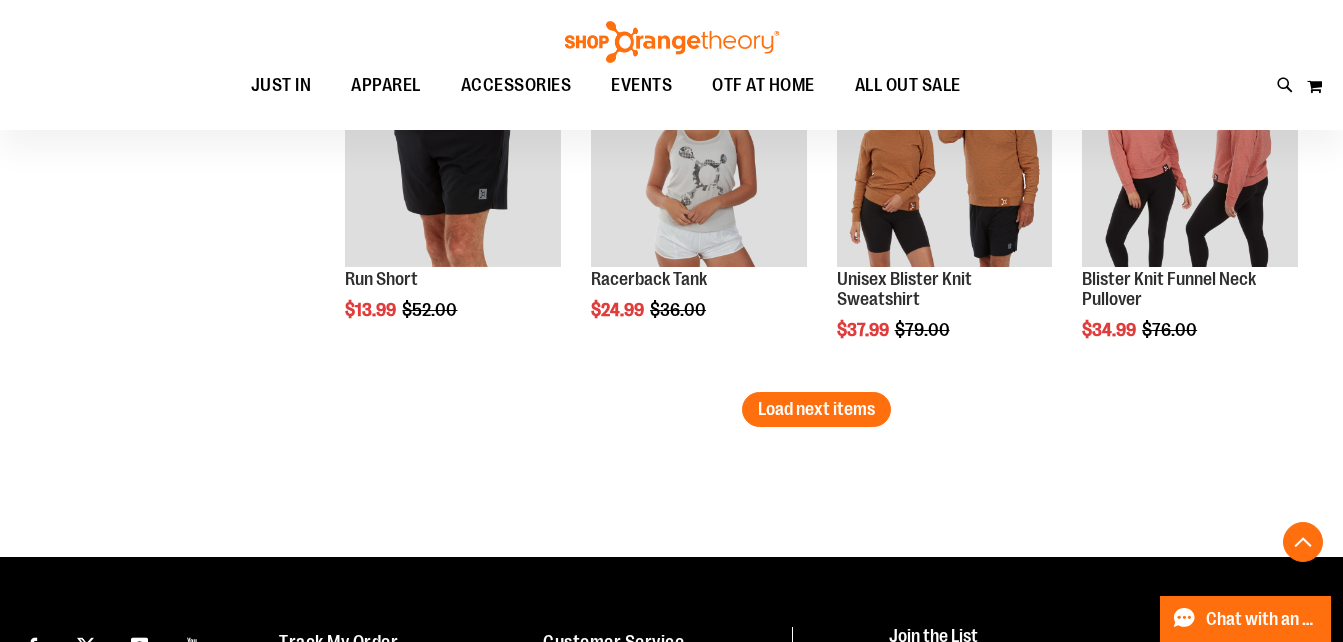 scroll, scrollTop: 7364, scrollLeft: 0, axis: vertical 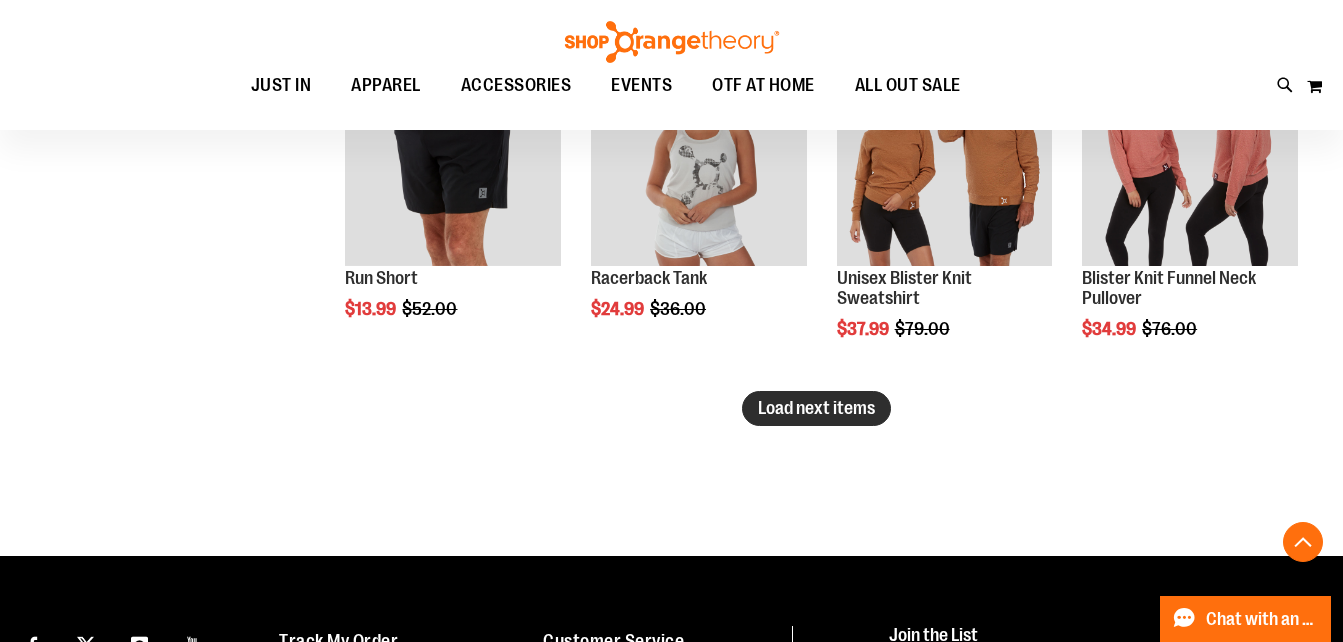 click on "Load next items" at bounding box center (816, 408) 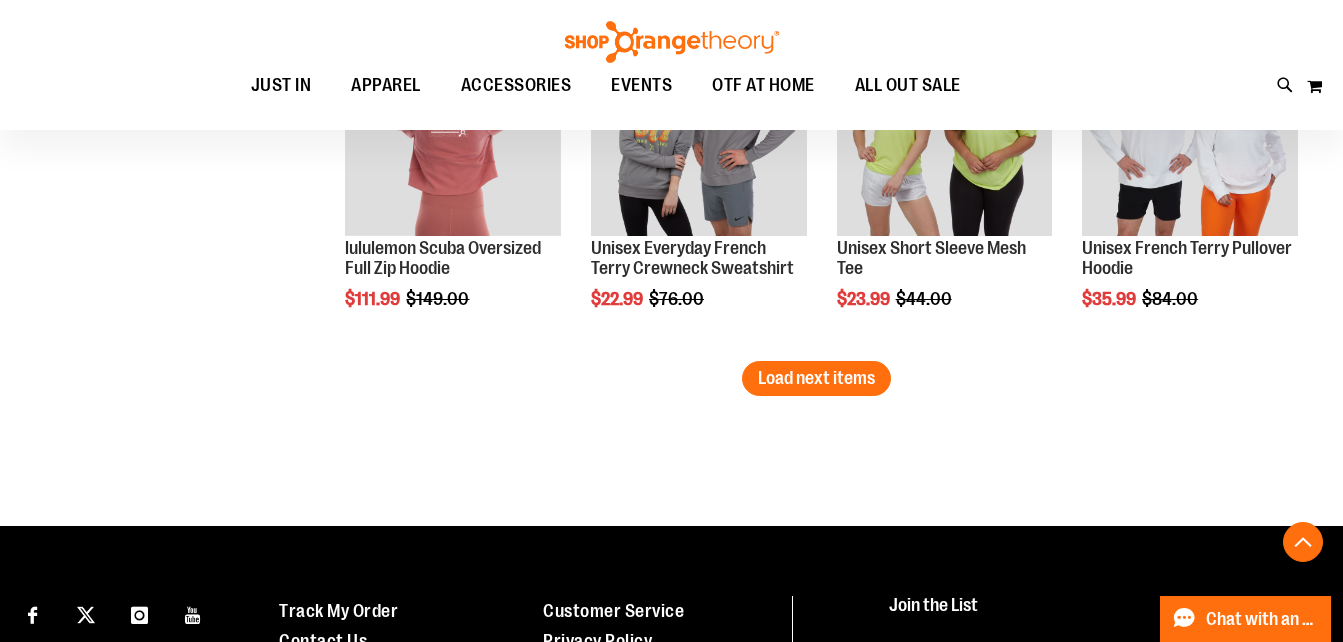 scroll, scrollTop: 8446, scrollLeft: 0, axis: vertical 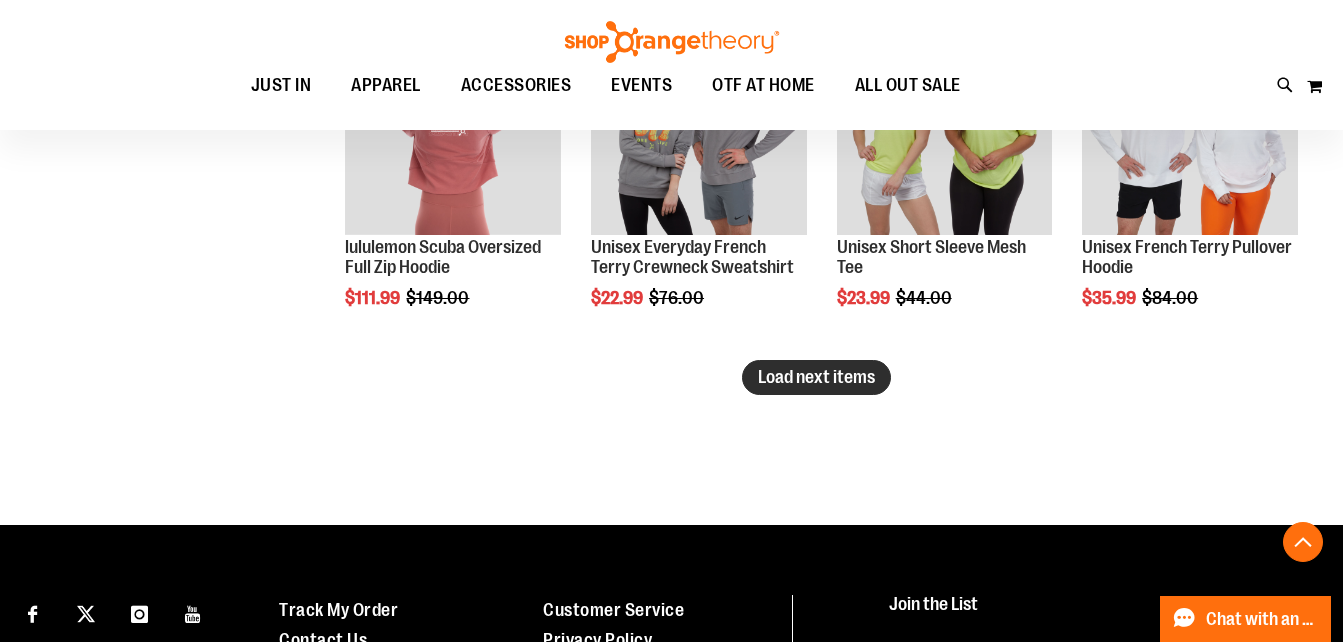 click on "Load next items" at bounding box center [816, 377] 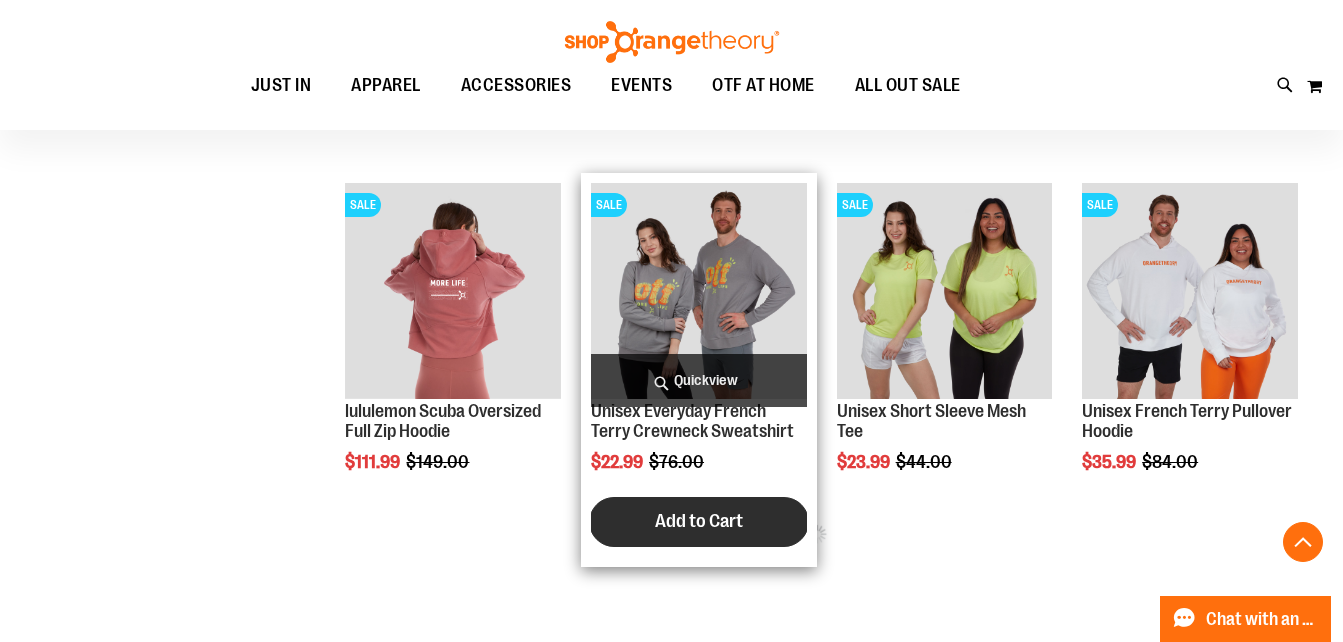 scroll, scrollTop: 8279, scrollLeft: 0, axis: vertical 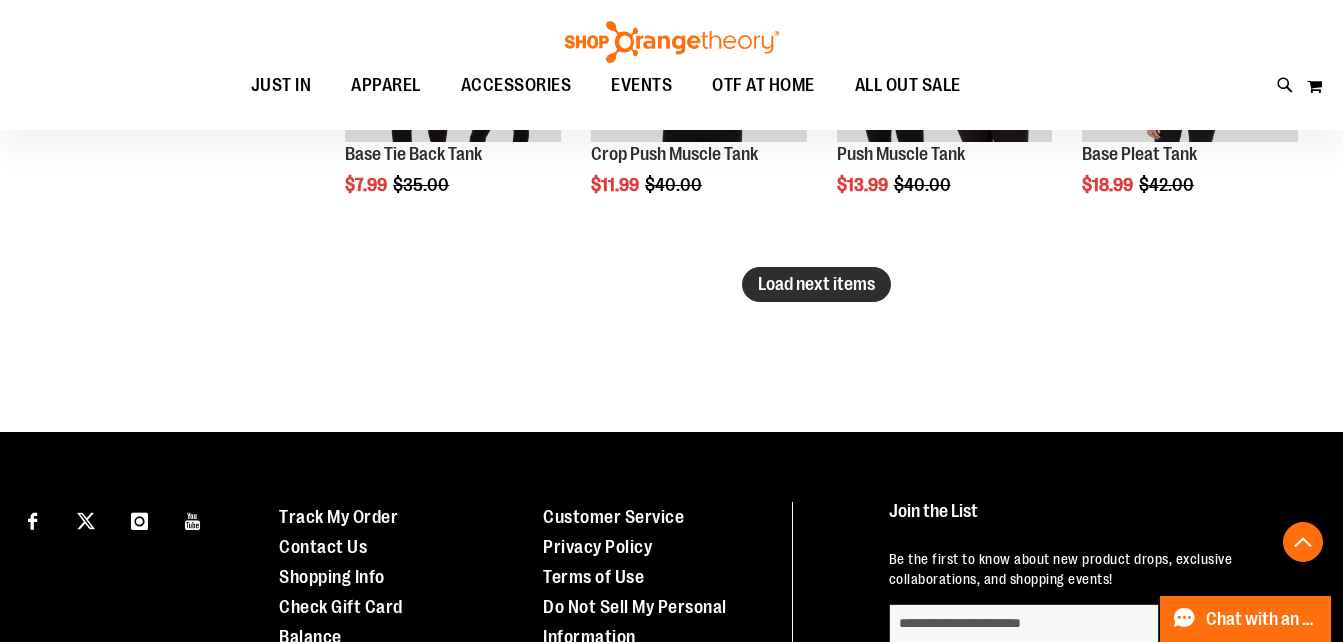 click on "Load next items" at bounding box center (816, 284) 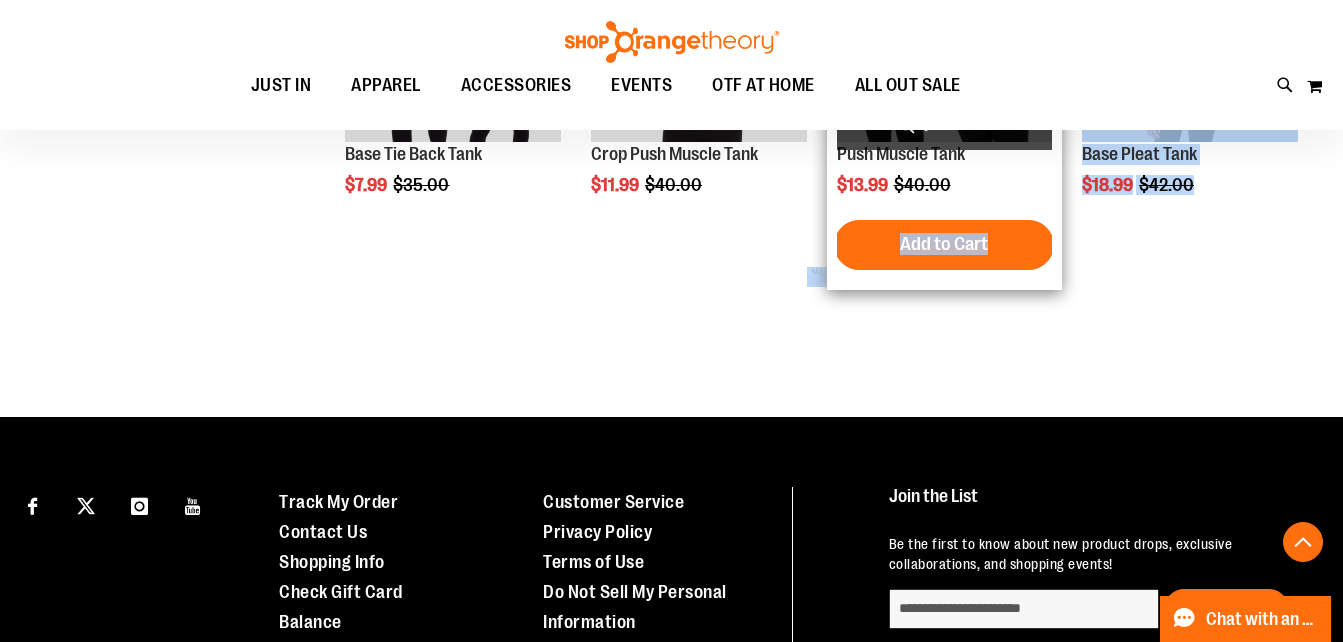 drag, startPoint x: 792, startPoint y: 284, endPoint x: 832, endPoint y: 219, distance: 76.321686 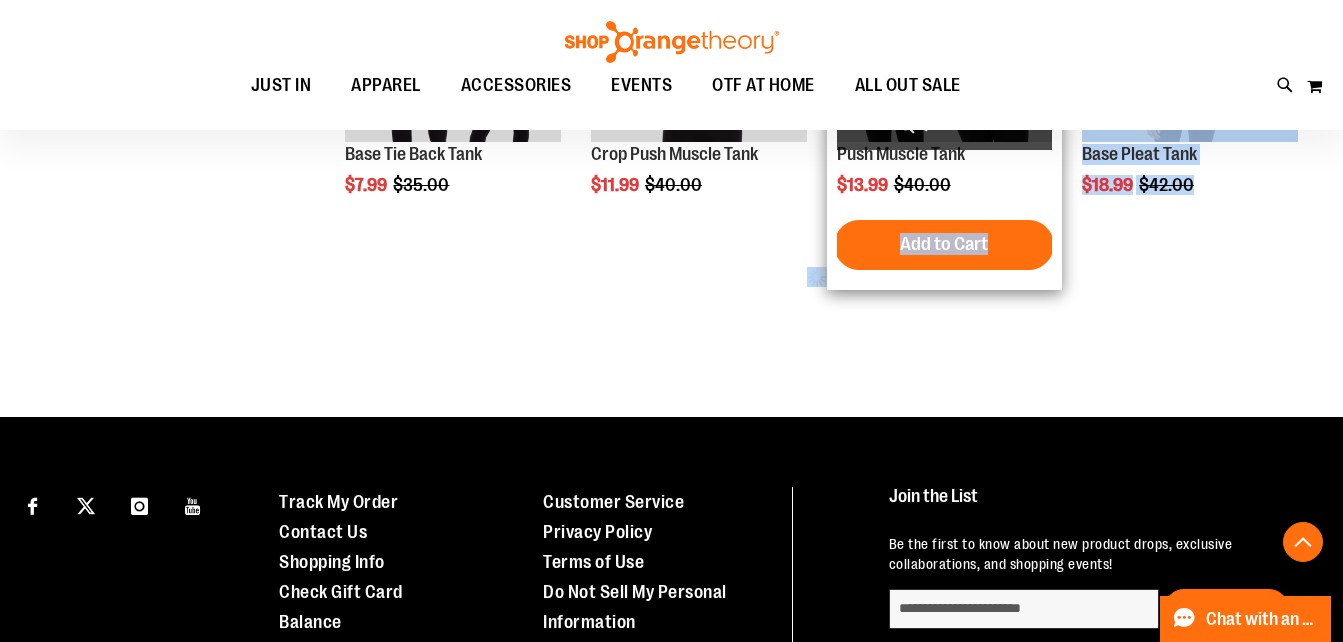 click on "SALE
lululemon Daily Multi-Pocket Tote
Special Price
$63.99
Regular Price
$79.50
Quickview
Add to Cart In stock" at bounding box center [817, -4454] 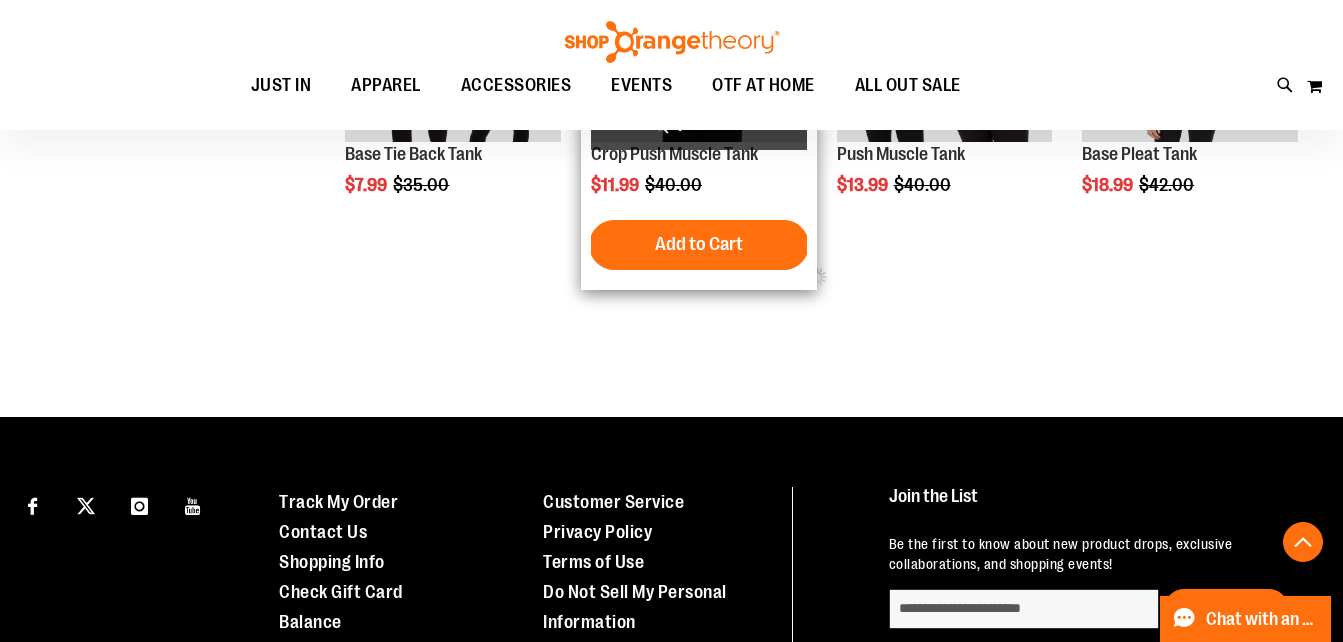drag, startPoint x: 832, startPoint y: 219, endPoint x: 812, endPoint y: 210, distance: 21.931713 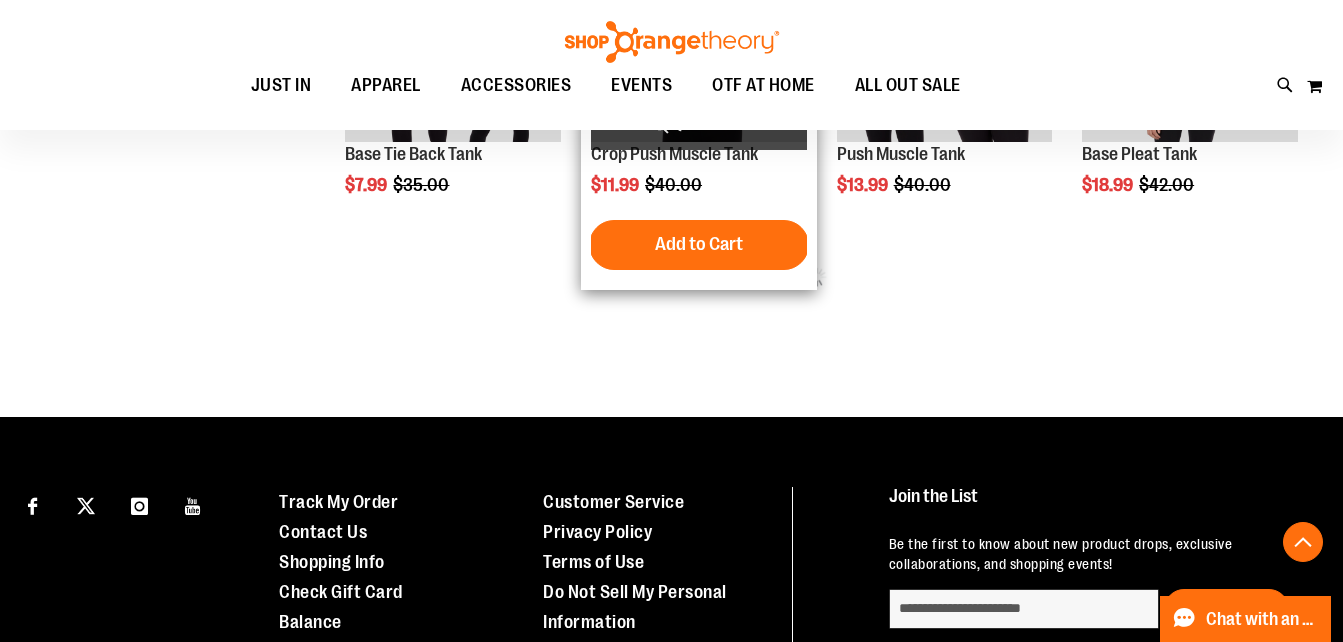 click on "SALE
Crop Push Muscle Tank
$11.99
Regular Price
$40.00
Quickview
Add to Cart In stock" at bounding box center (699, 103) 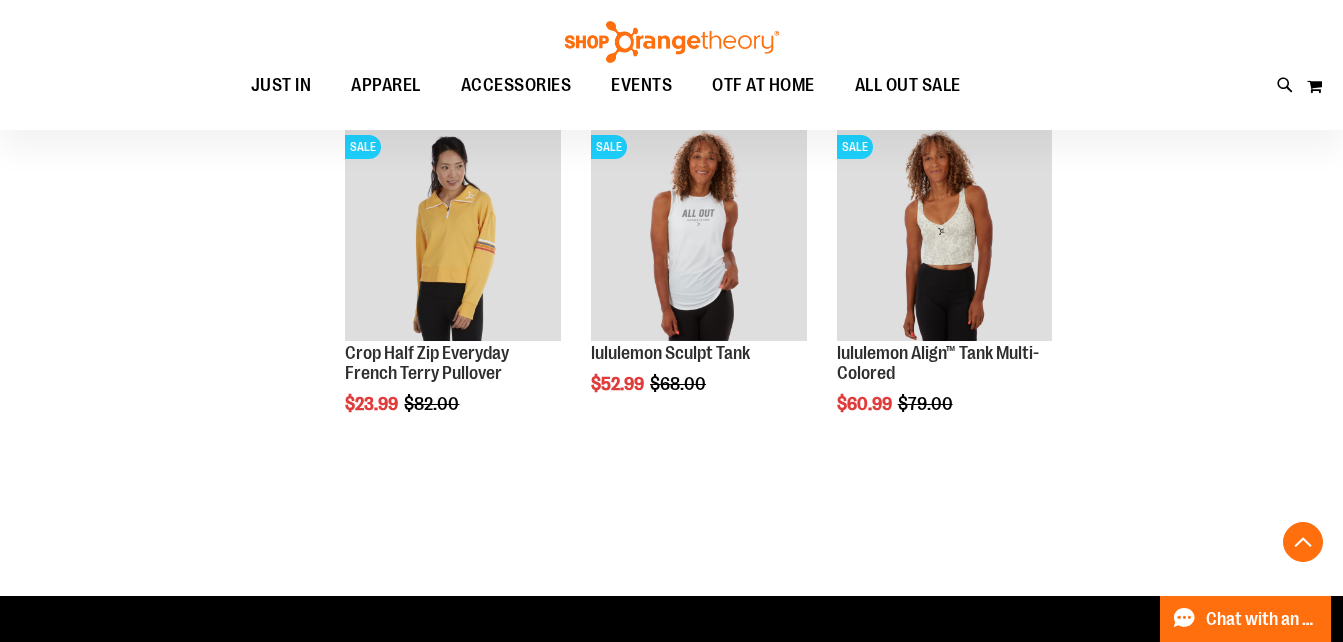 scroll, scrollTop: 10429, scrollLeft: 0, axis: vertical 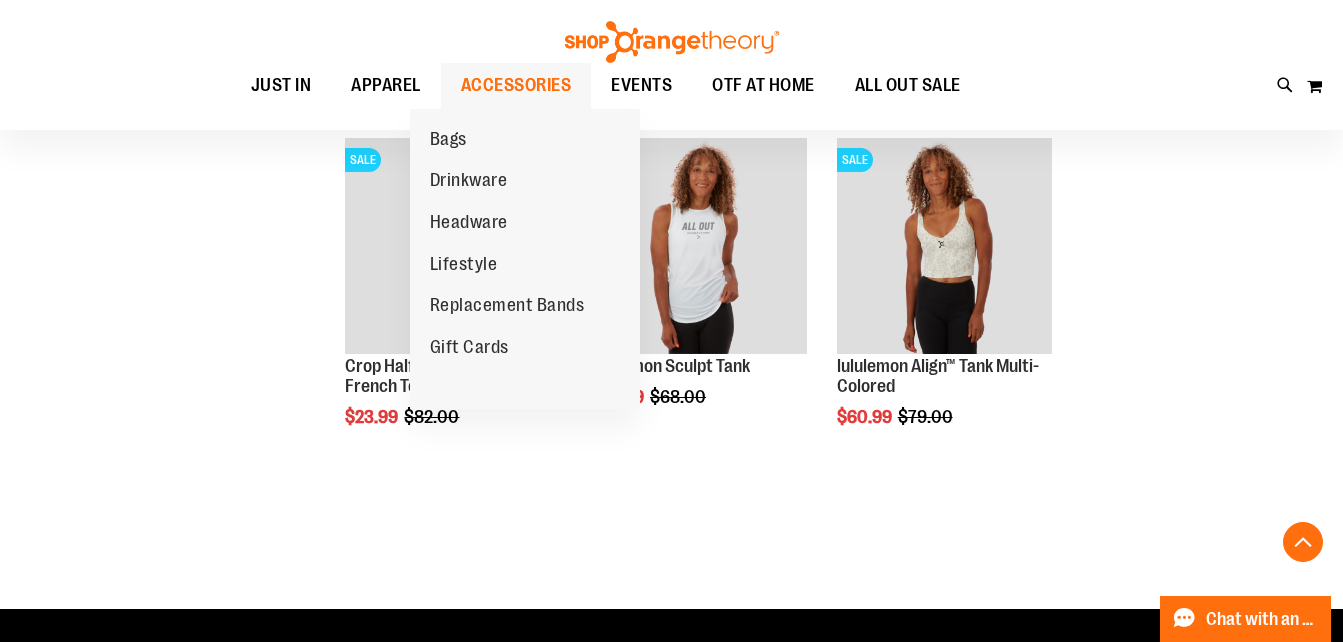 drag, startPoint x: 374, startPoint y: 91, endPoint x: 488, endPoint y: 62, distance: 117.630775 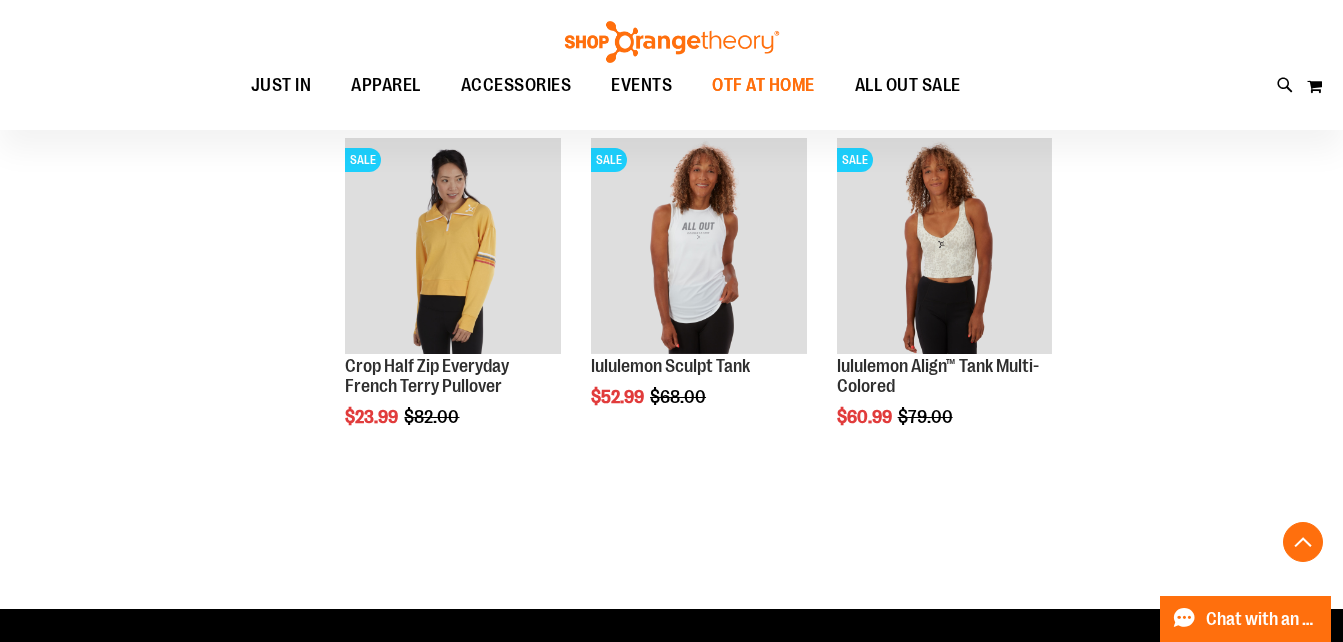 click on "OTF AT HOME" at bounding box center [763, 85] 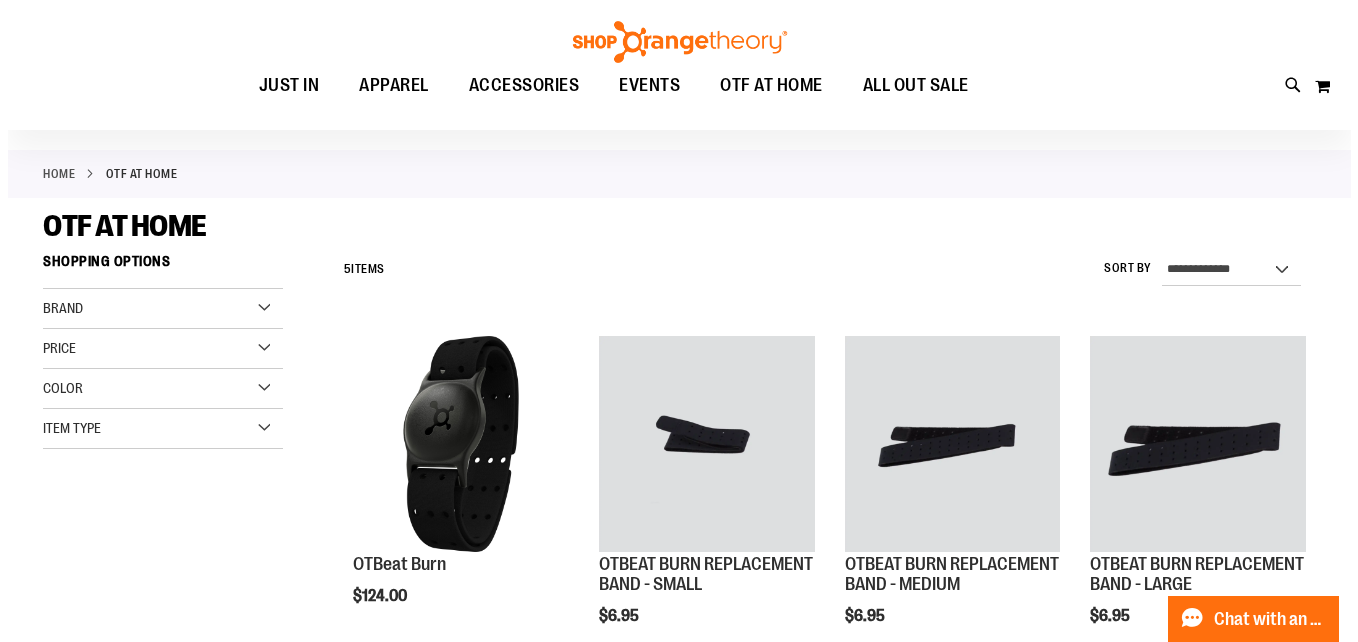 scroll, scrollTop: 0, scrollLeft: 0, axis: both 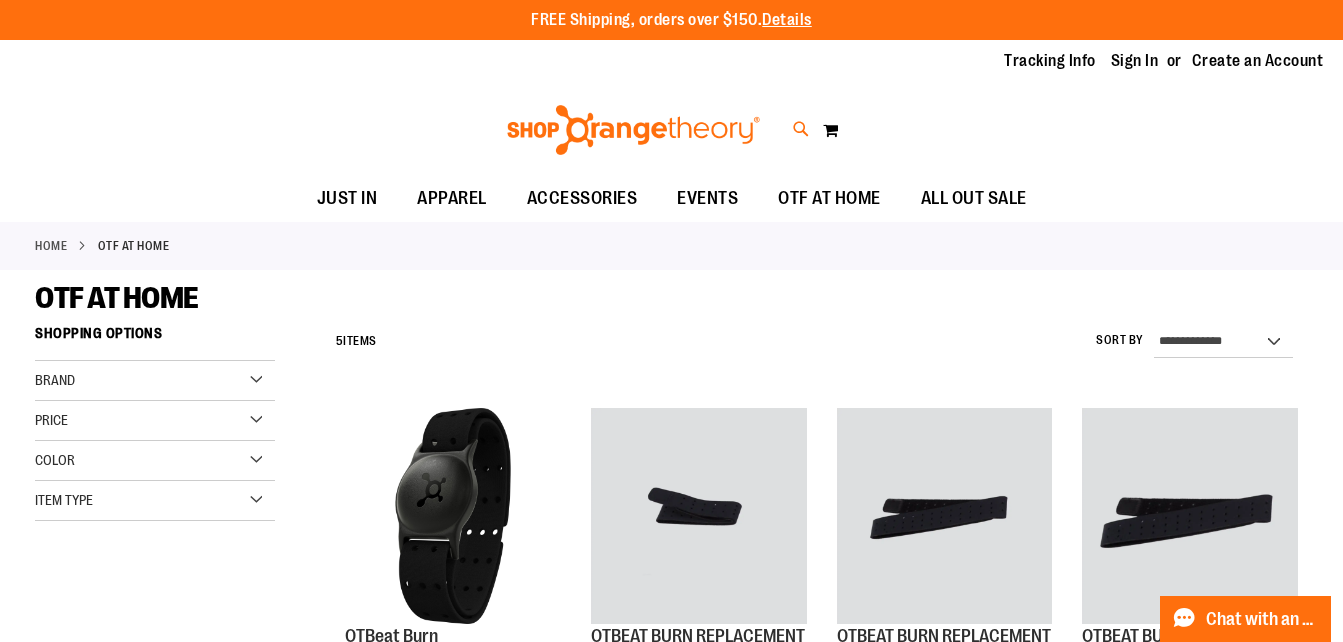 click at bounding box center [801, 129] 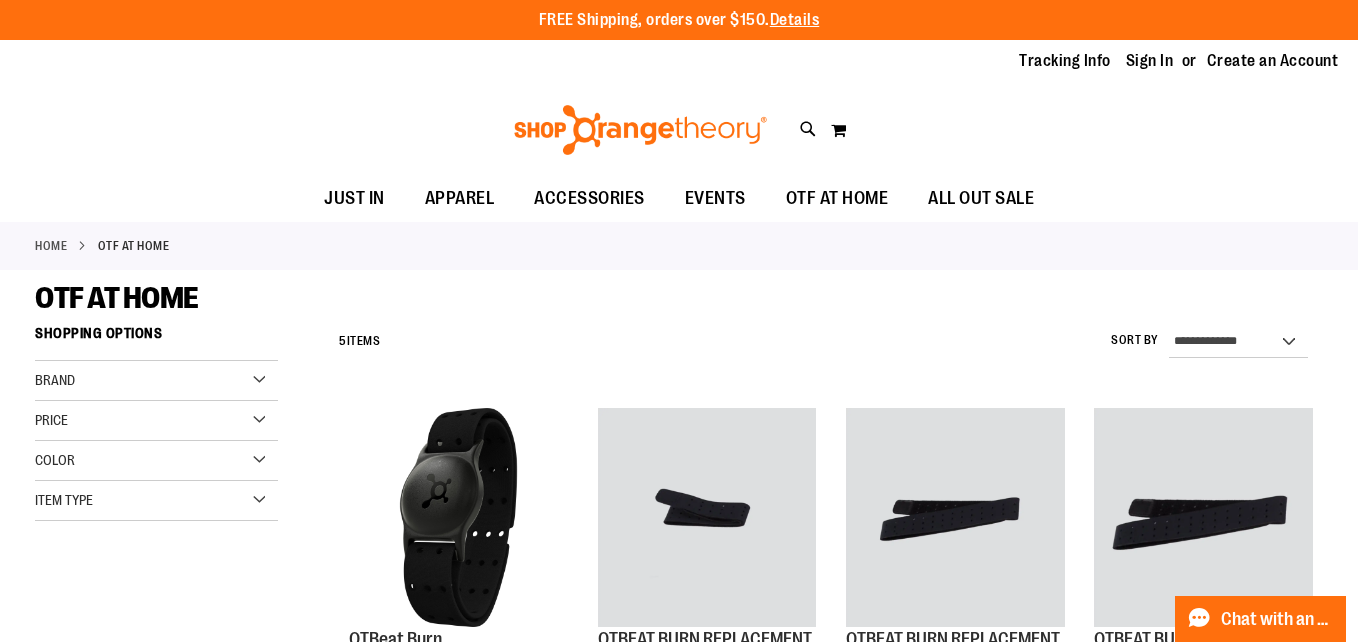 click on "Search" at bounding box center (679, 113) 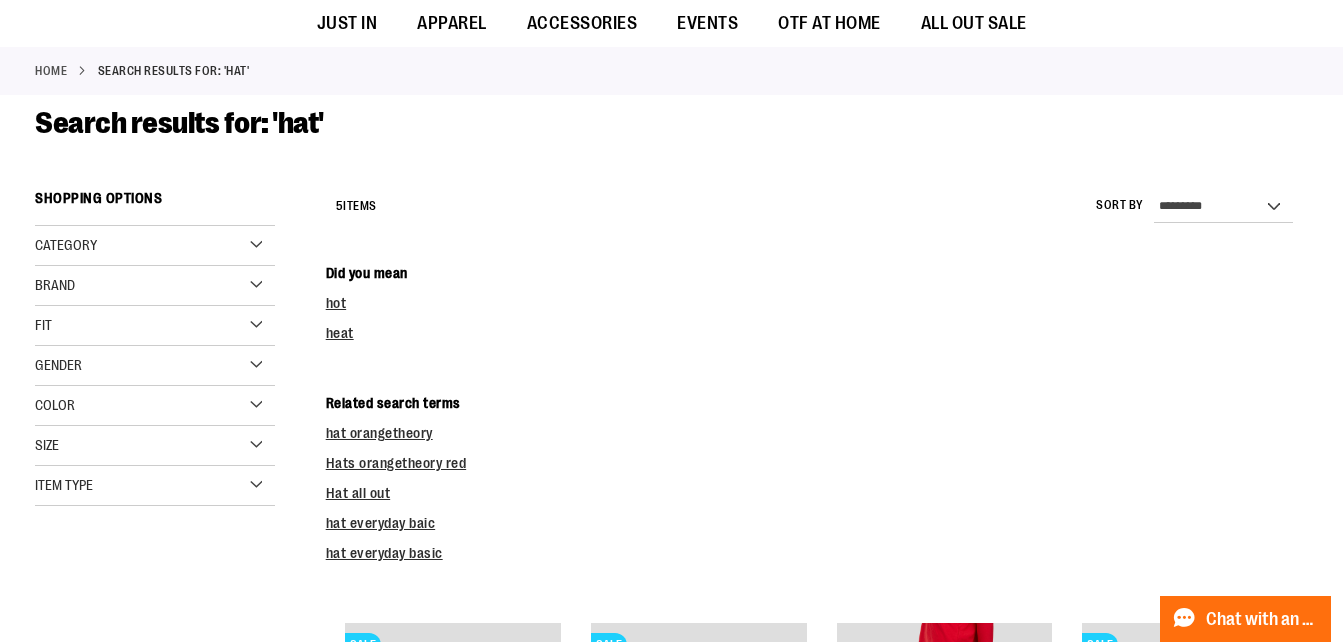 scroll, scrollTop: 0, scrollLeft: 0, axis: both 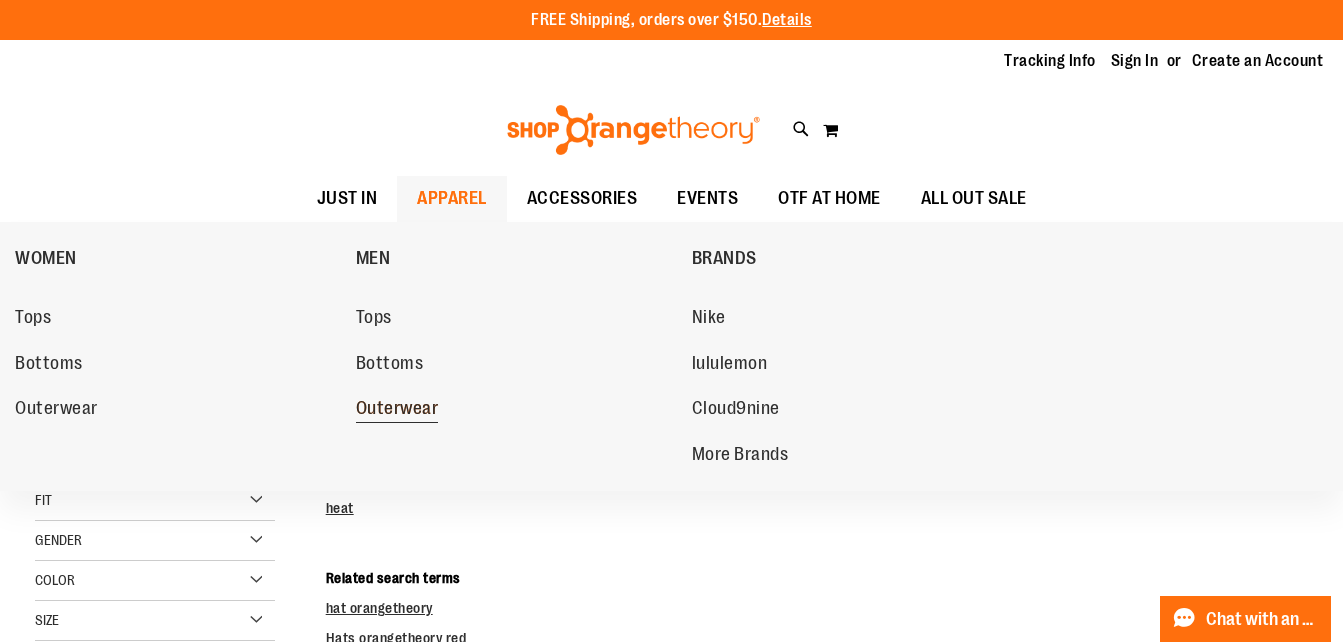 click on "Outerwear" at bounding box center (397, 410) 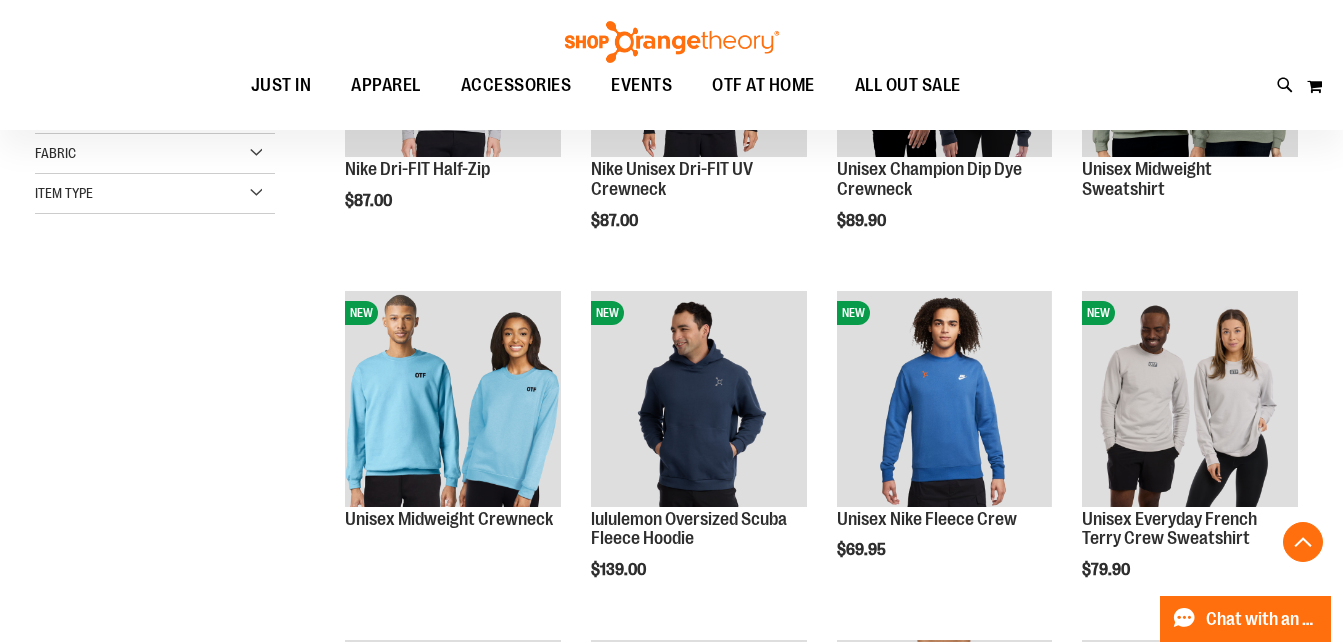 scroll, scrollTop: 467, scrollLeft: 0, axis: vertical 